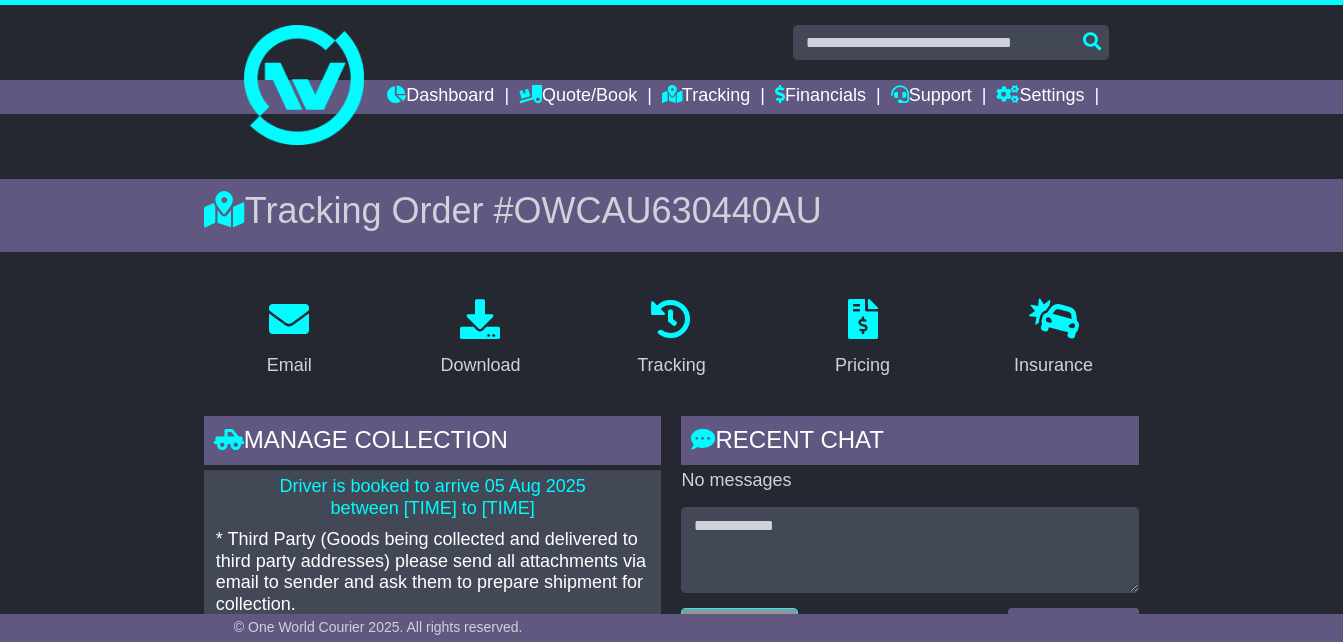 scroll, scrollTop: 804, scrollLeft: 0, axis: vertical 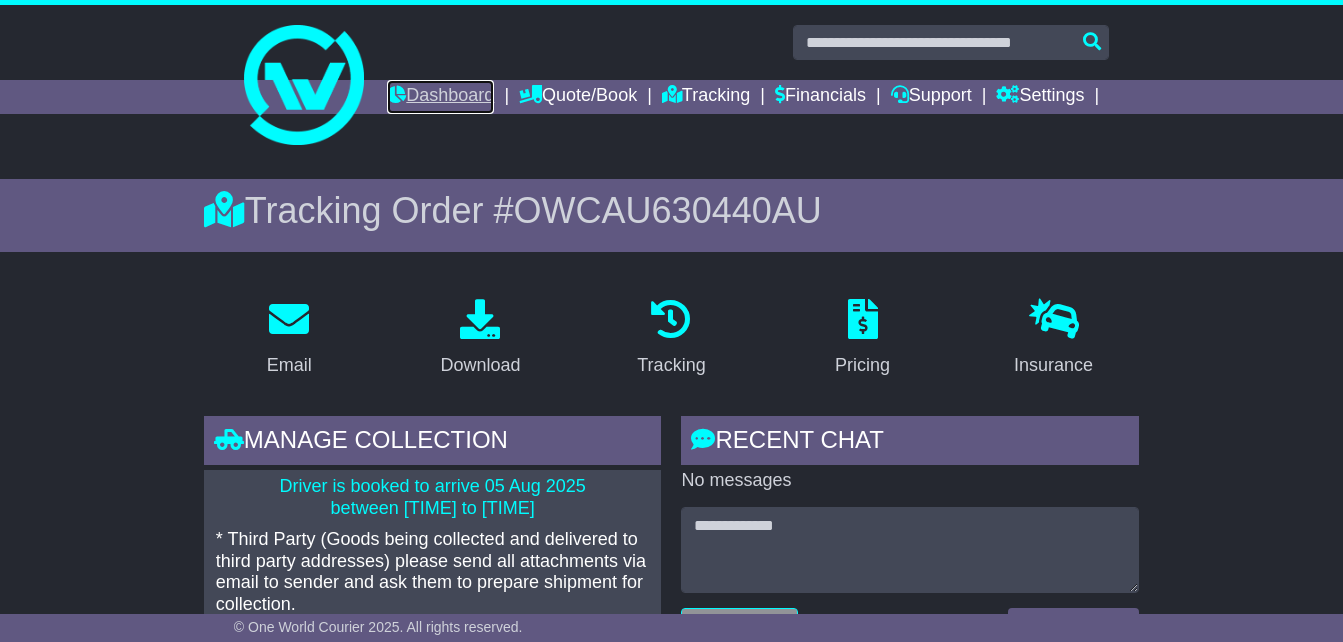 click on "Dashboard" at bounding box center (440, 97) 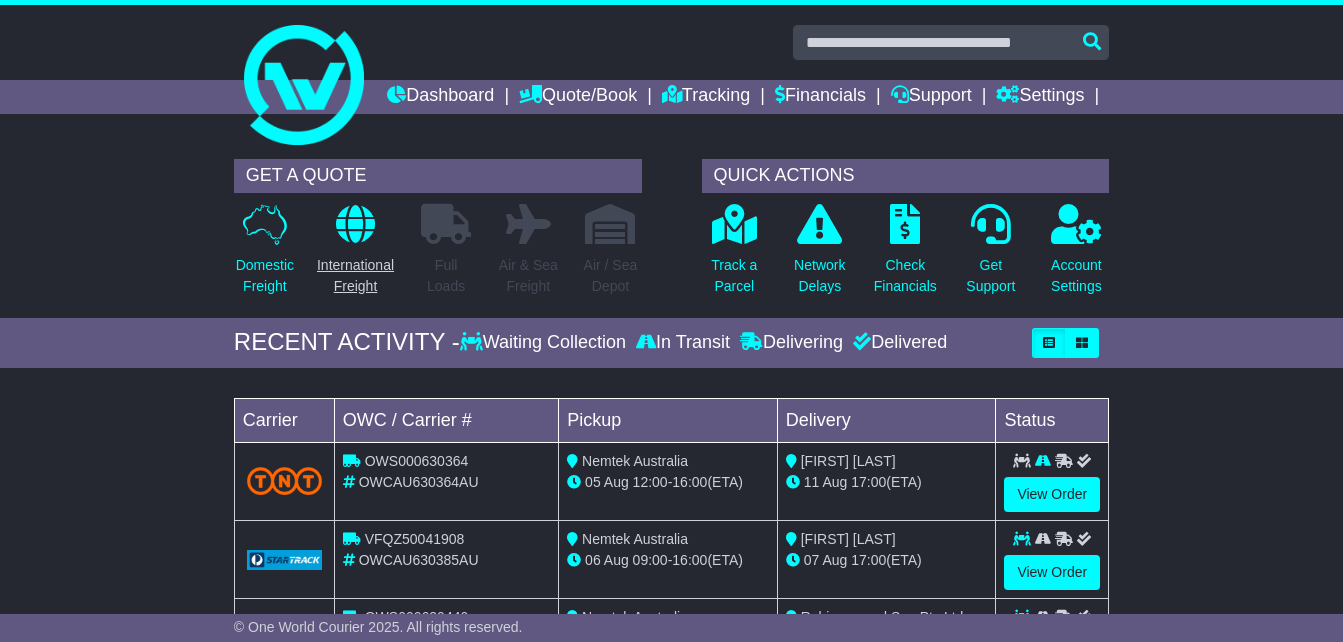scroll, scrollTop: 0, scrollLeft: 0, axis: both 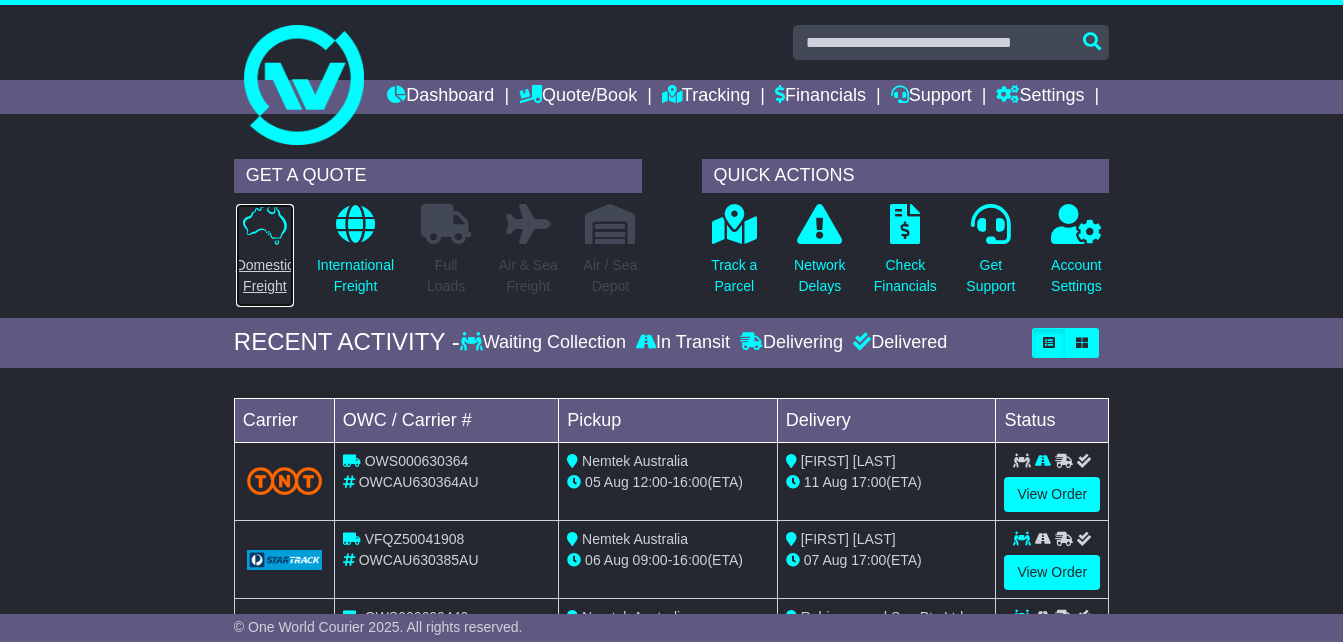 click on "Domestic Freight" at bounding box center (265, 276) 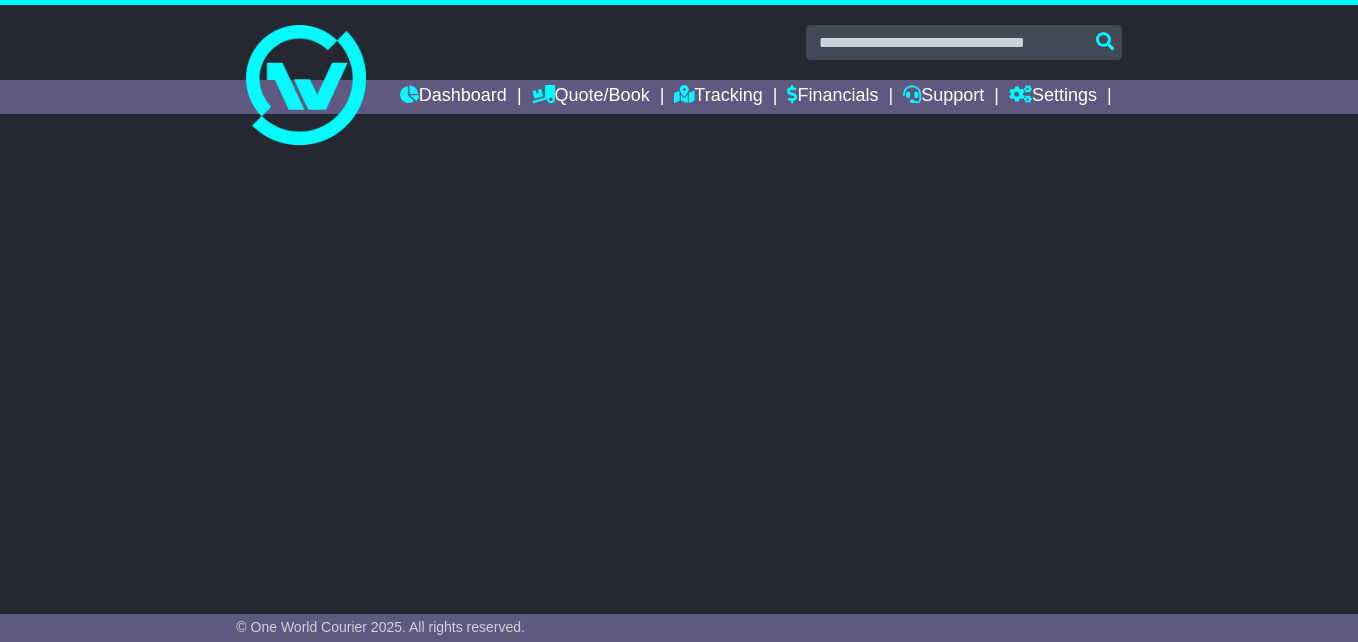 scroll, scrollTop: 0, scrollLeft: 0, axis: both 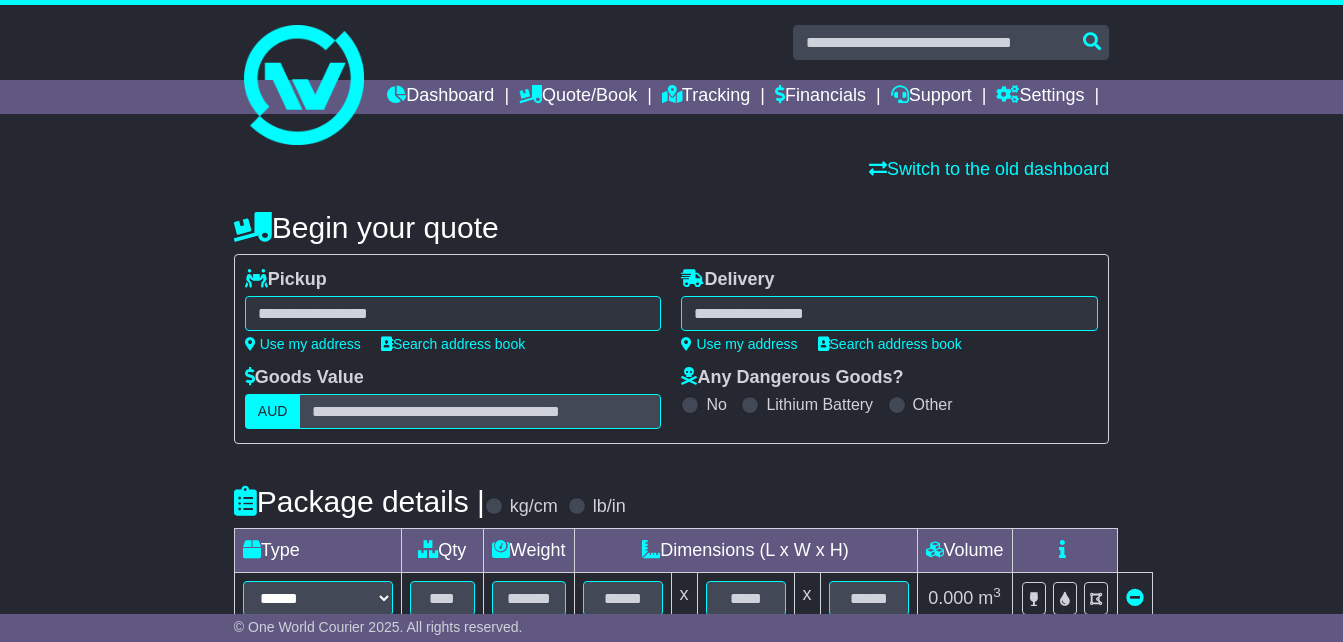 click at bounding box center (453, 313) 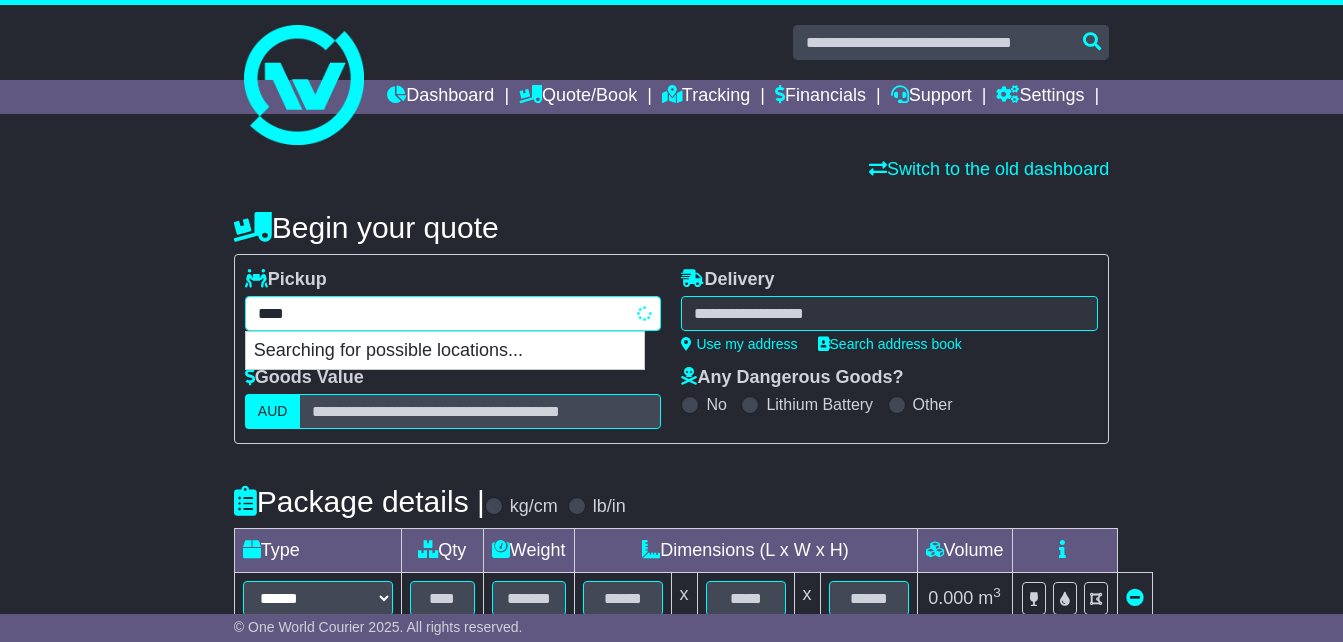 type on "*****" 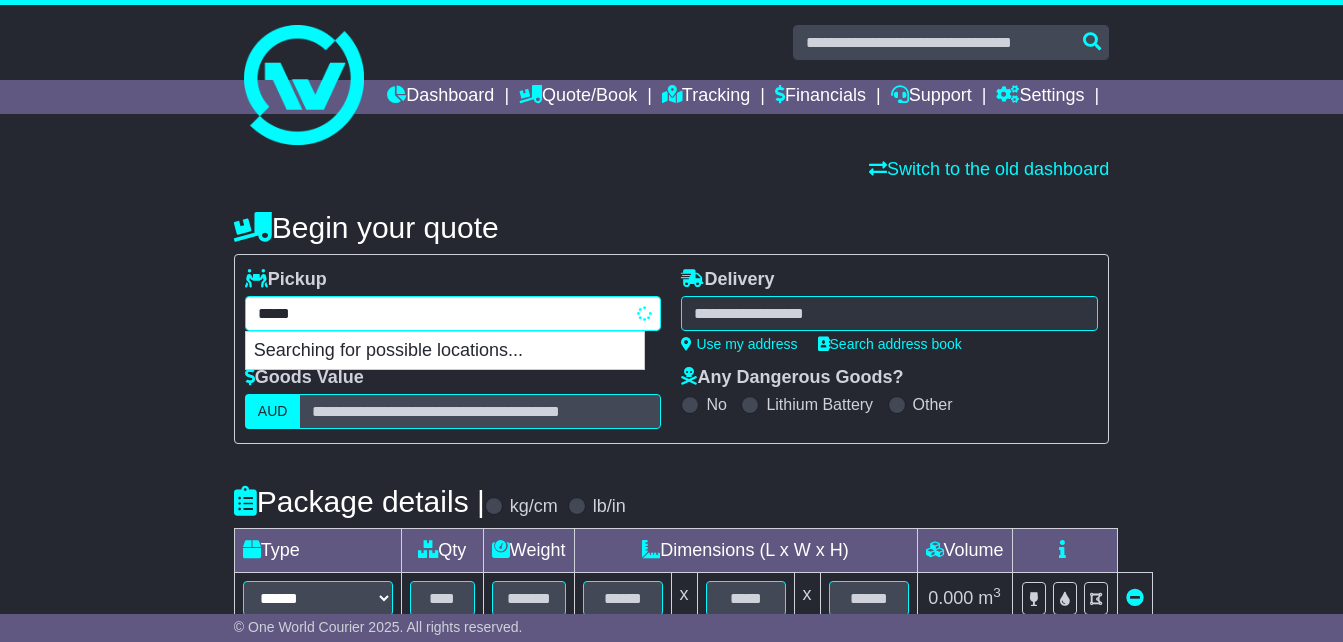 type on "******" 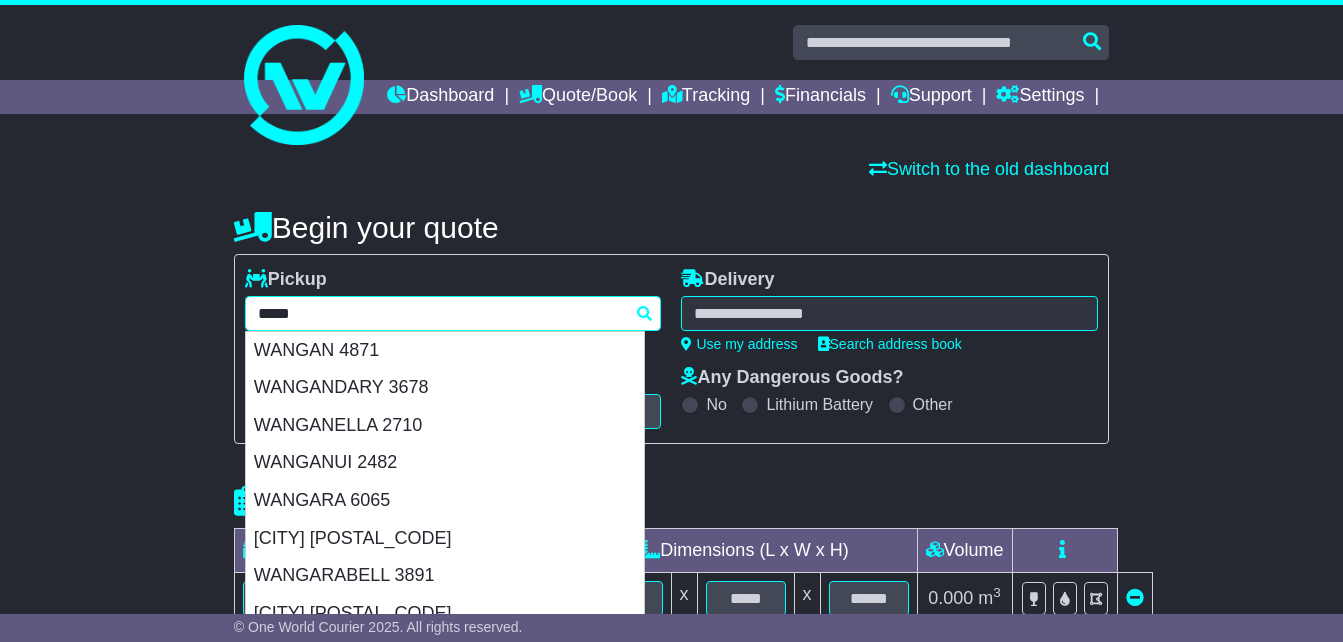 type 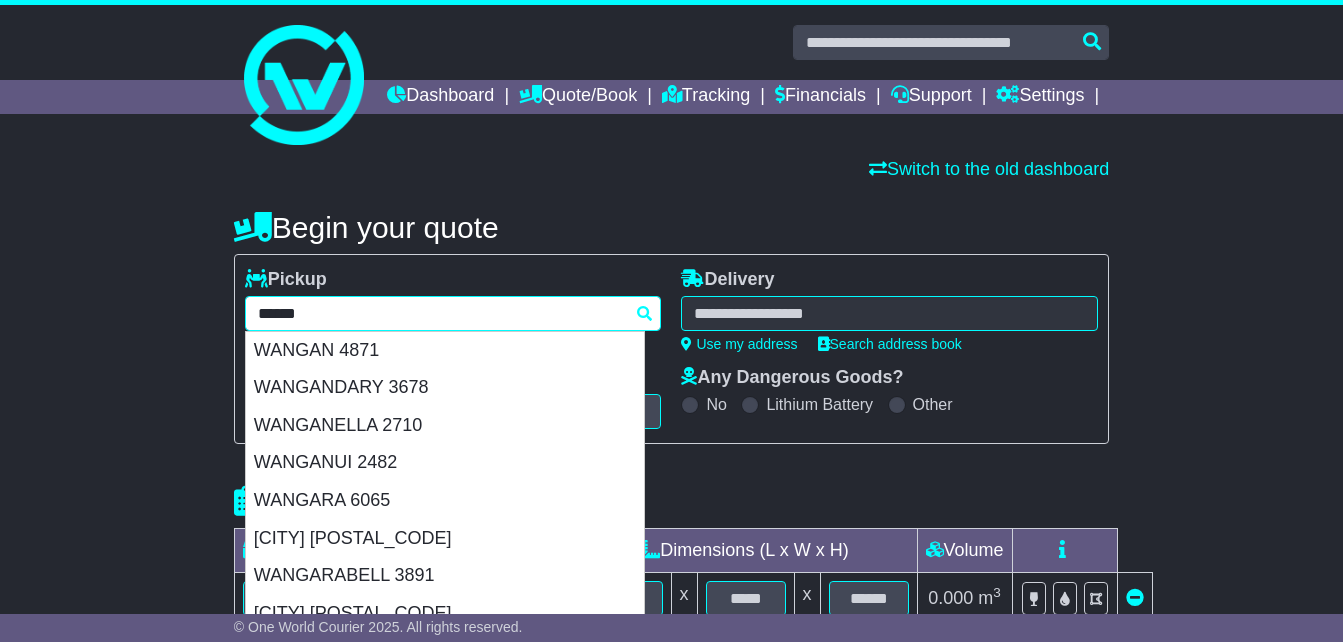 type on "*******" 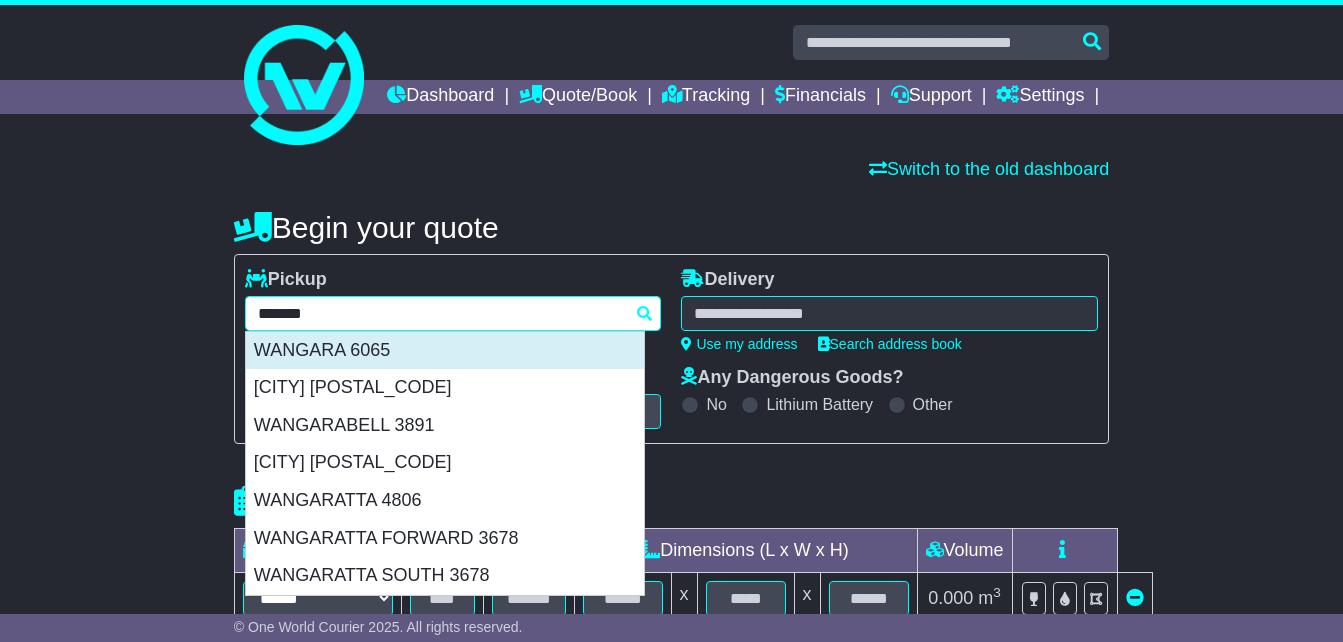 click on "WANGARA 6065" at bounding box center [445, 351] 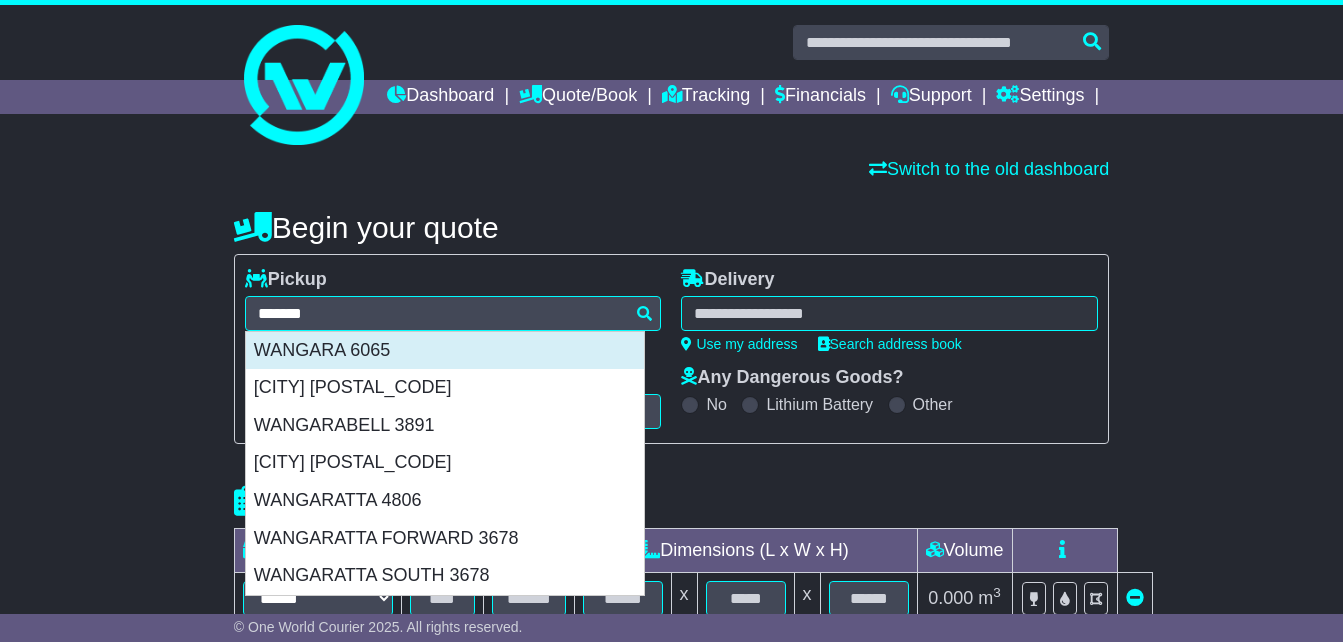 type on "**********" 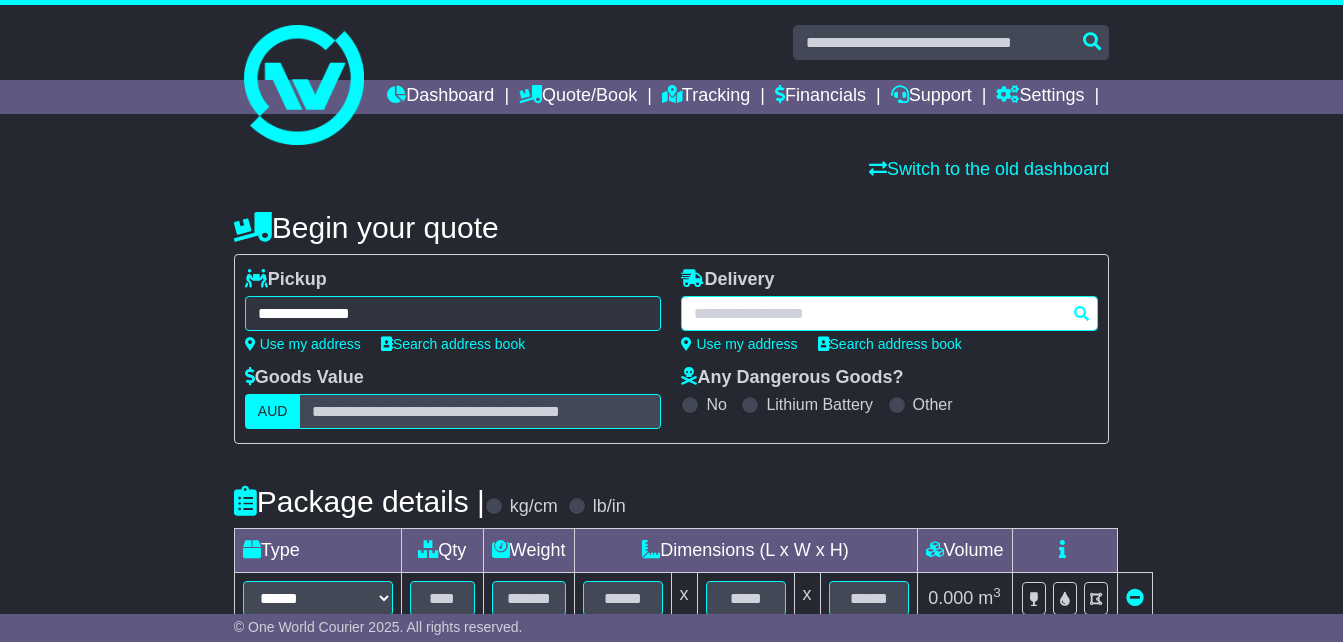 click at bounding box center (889, 313) 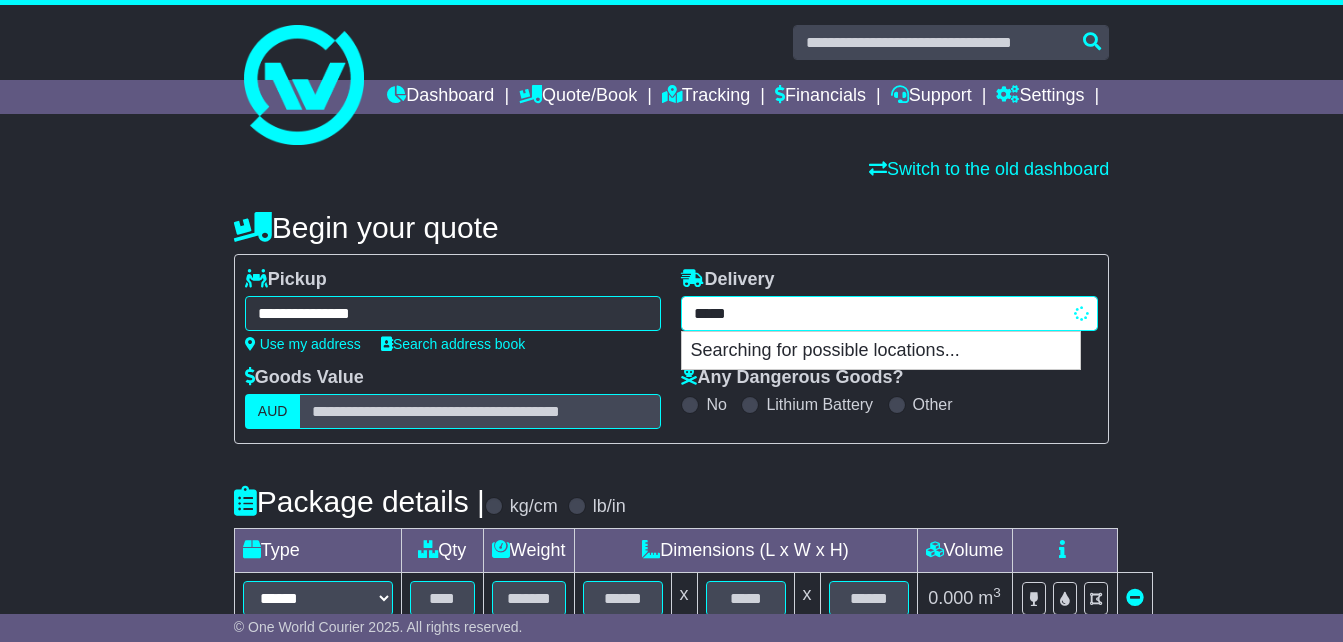type on "******" 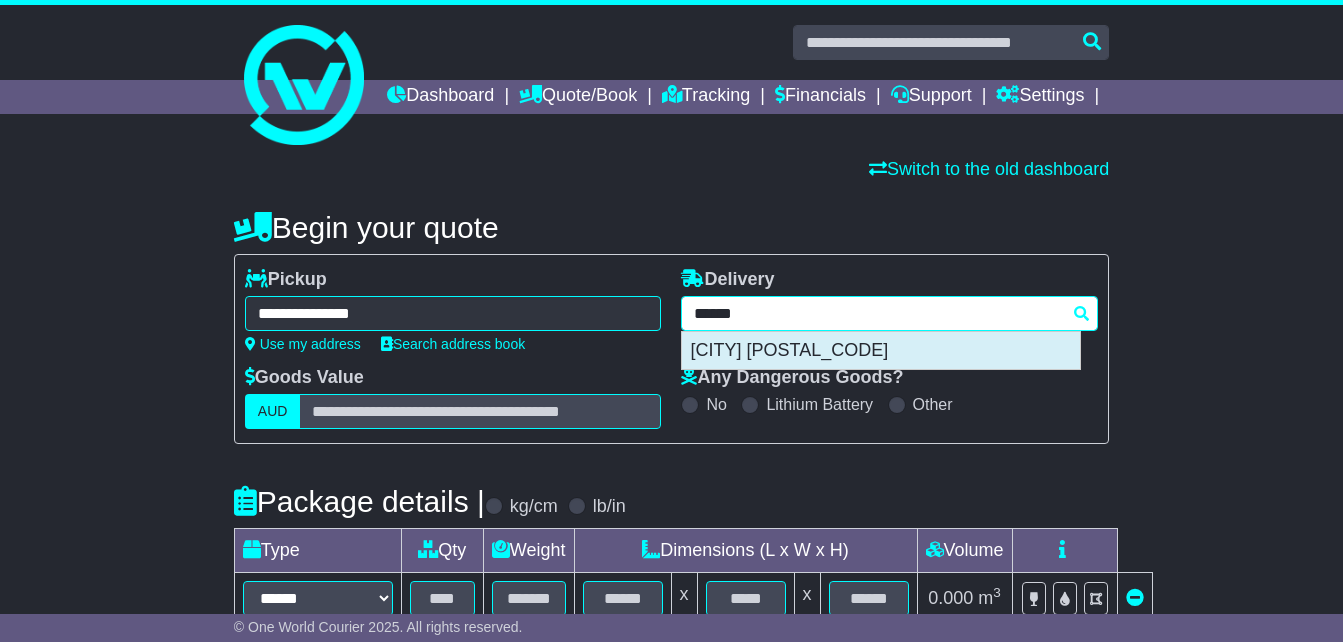 click on "[CITY] [POSTAL_CODE]" at bounding box center [881, 351] 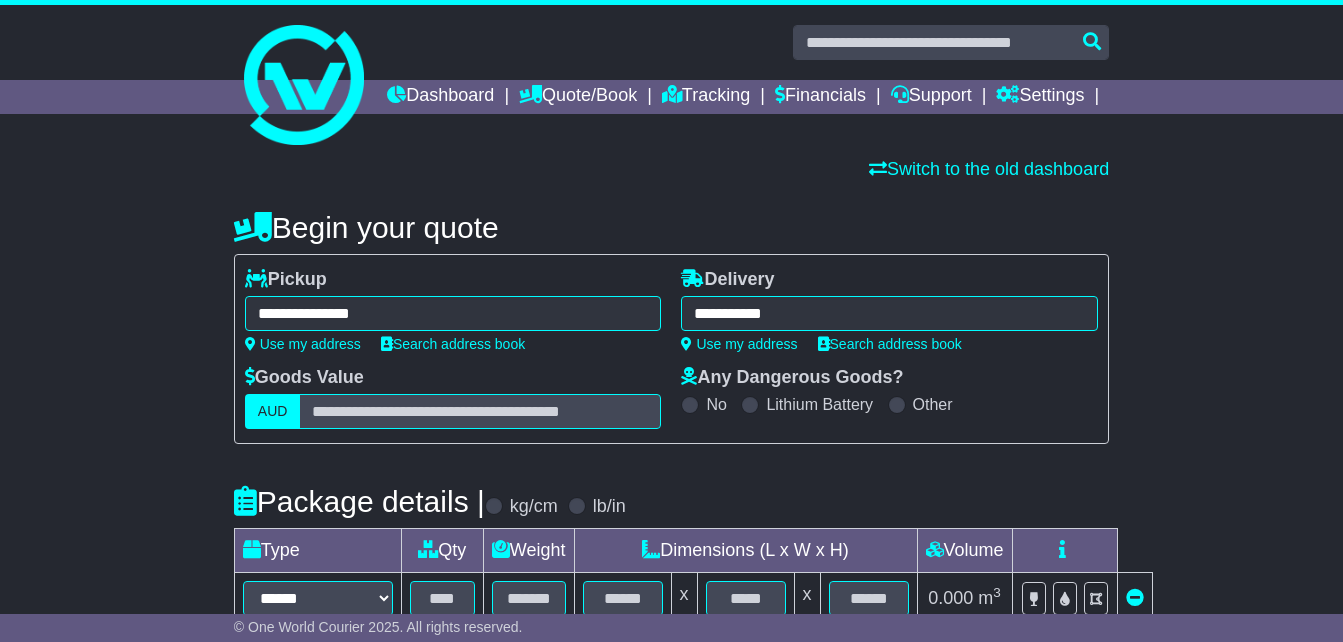 type on "**********" 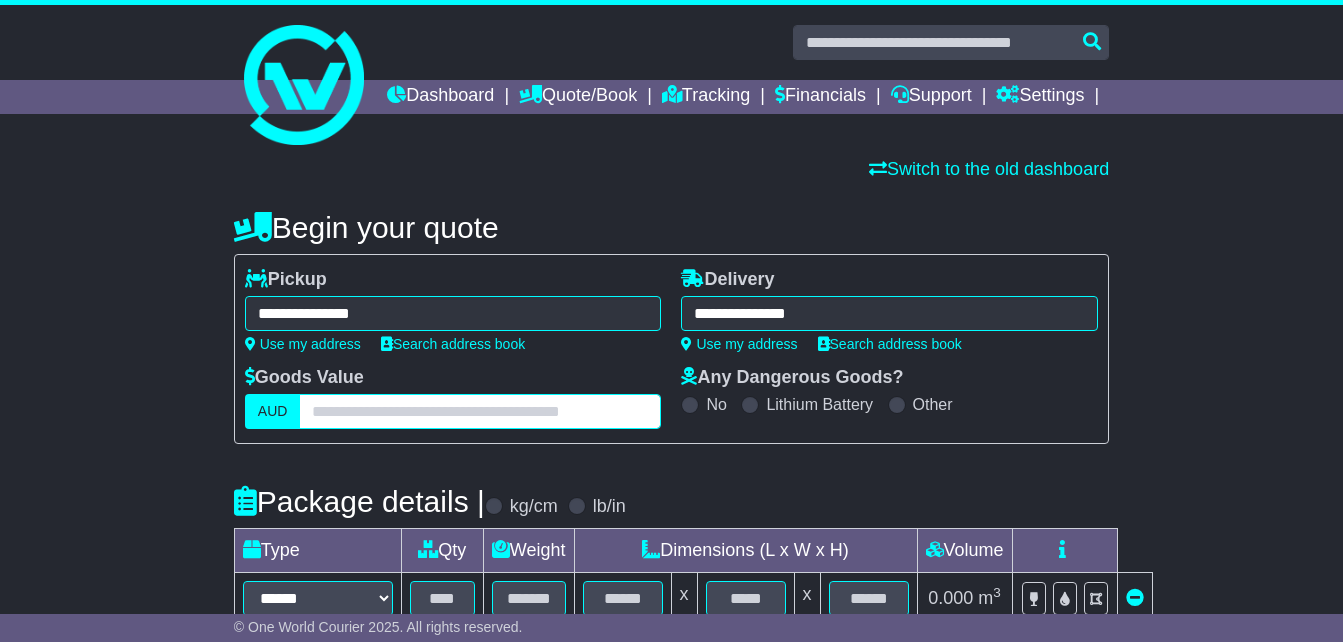 click at bounding box center [480, 411] 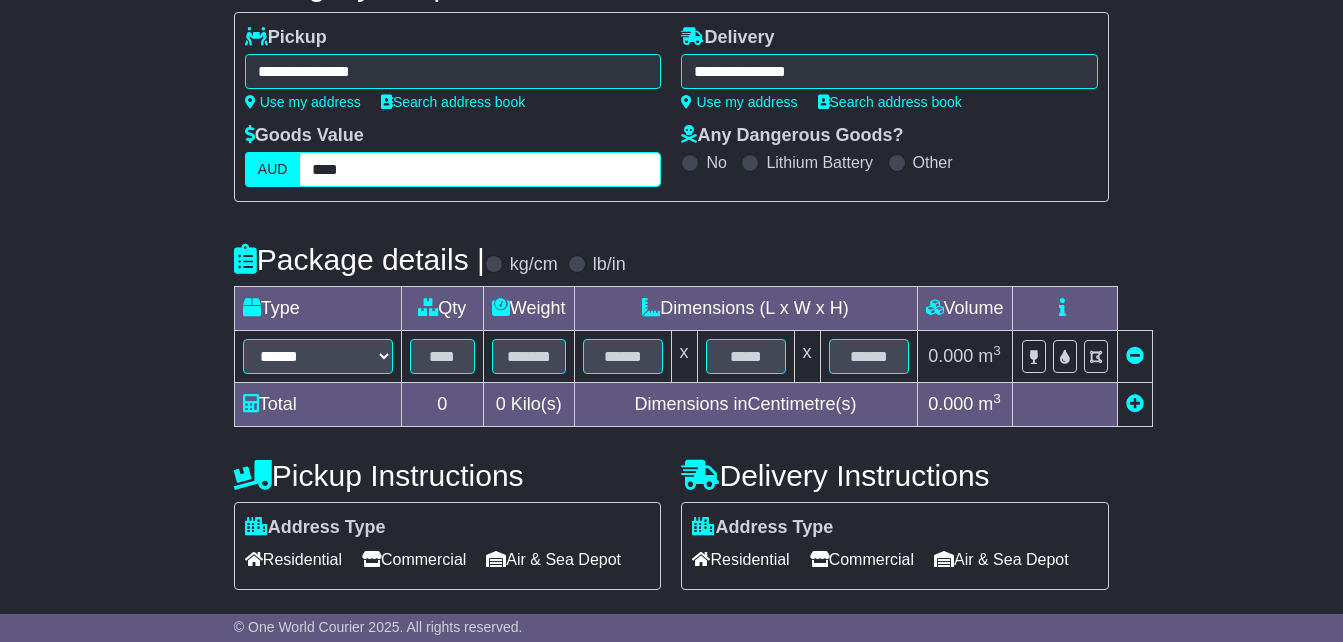 scroll, scrollTop: 275, scrollLeft: 0, axis: vertical 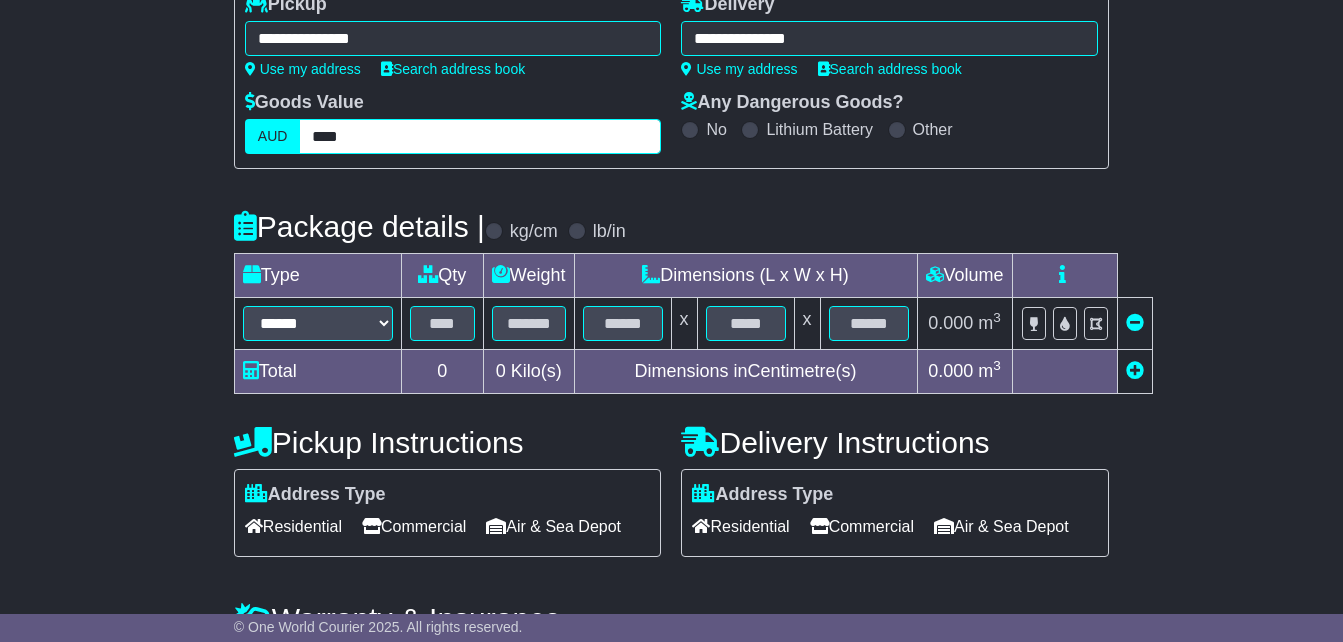 type on "****" 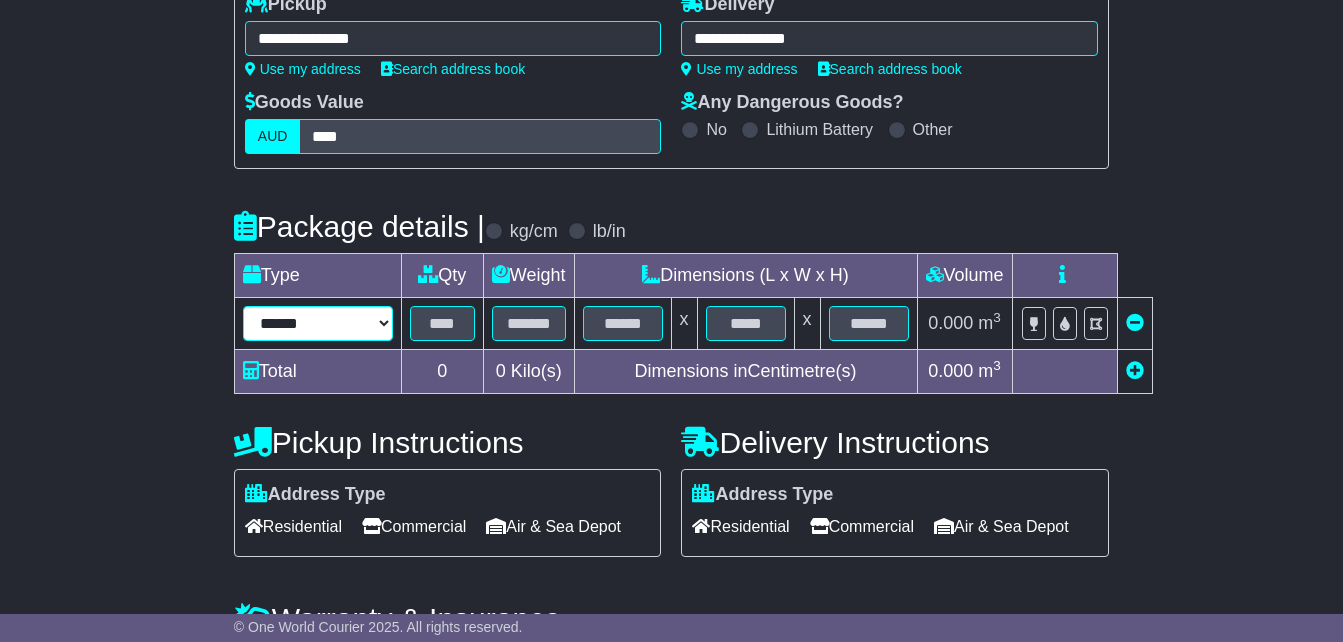 click on "****** ****** *** ******** ***** **** **** ****** *** *******" at bounding box center (318, 323) 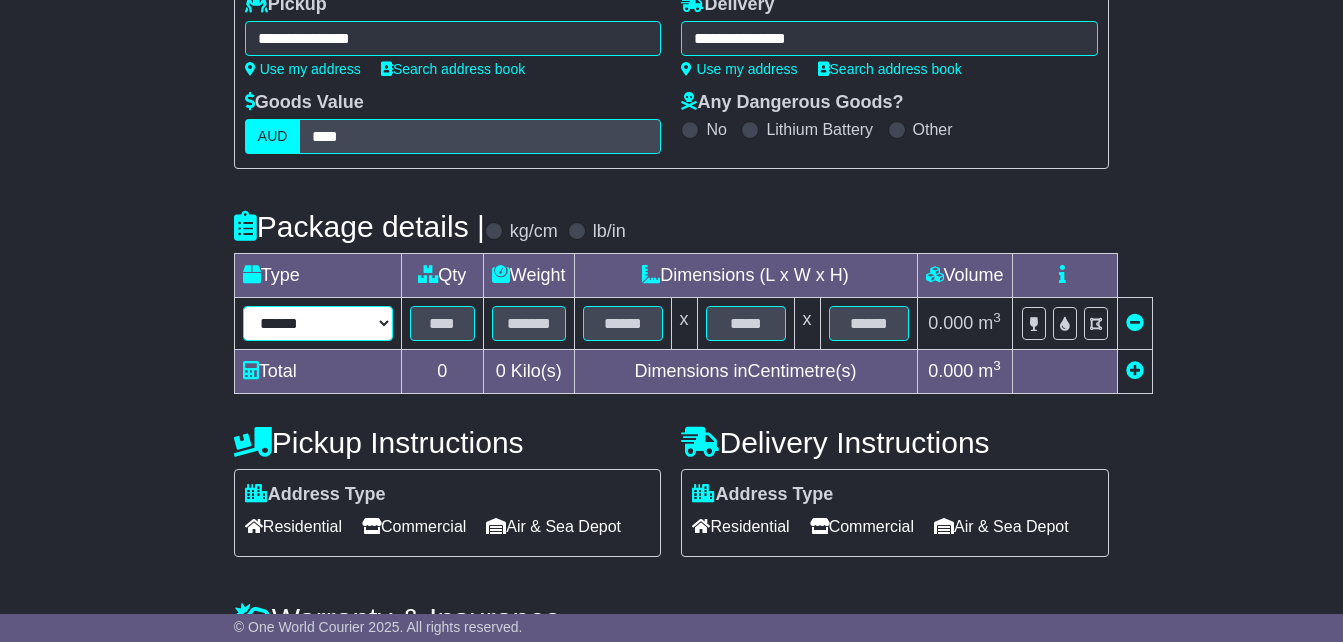 select on "*****" 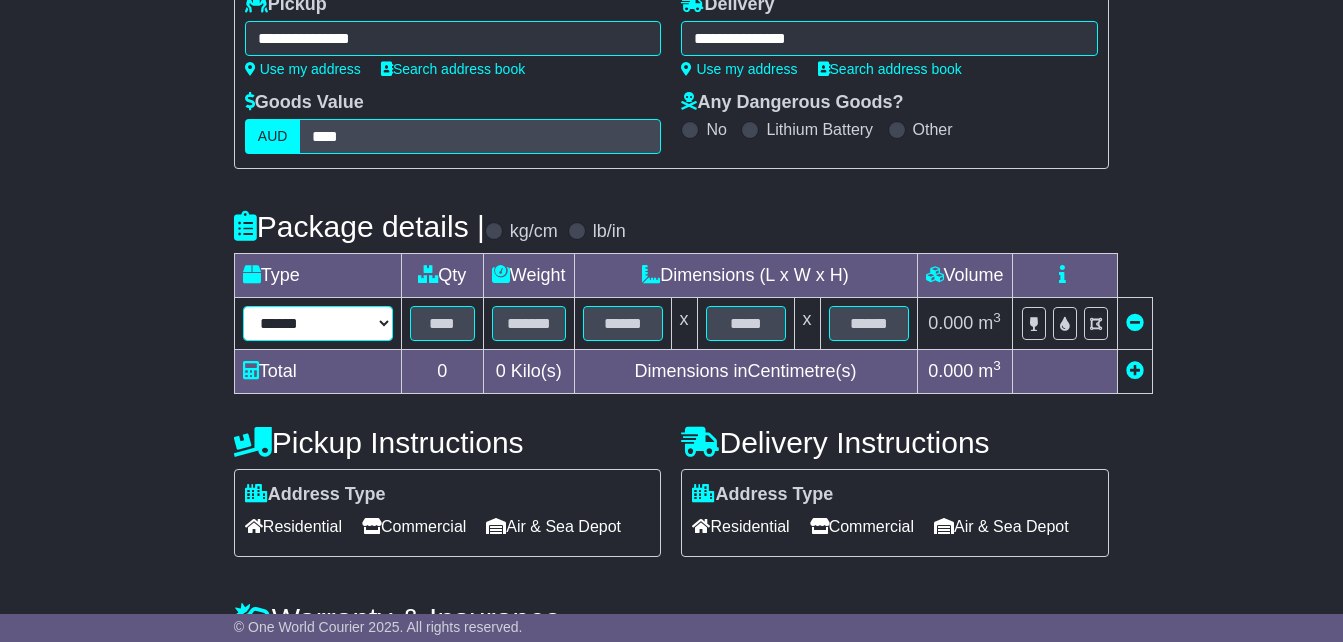 click on "****** ****** *** ******** ***** **** **** ****** *** *******" at bounding box center (318, 323) 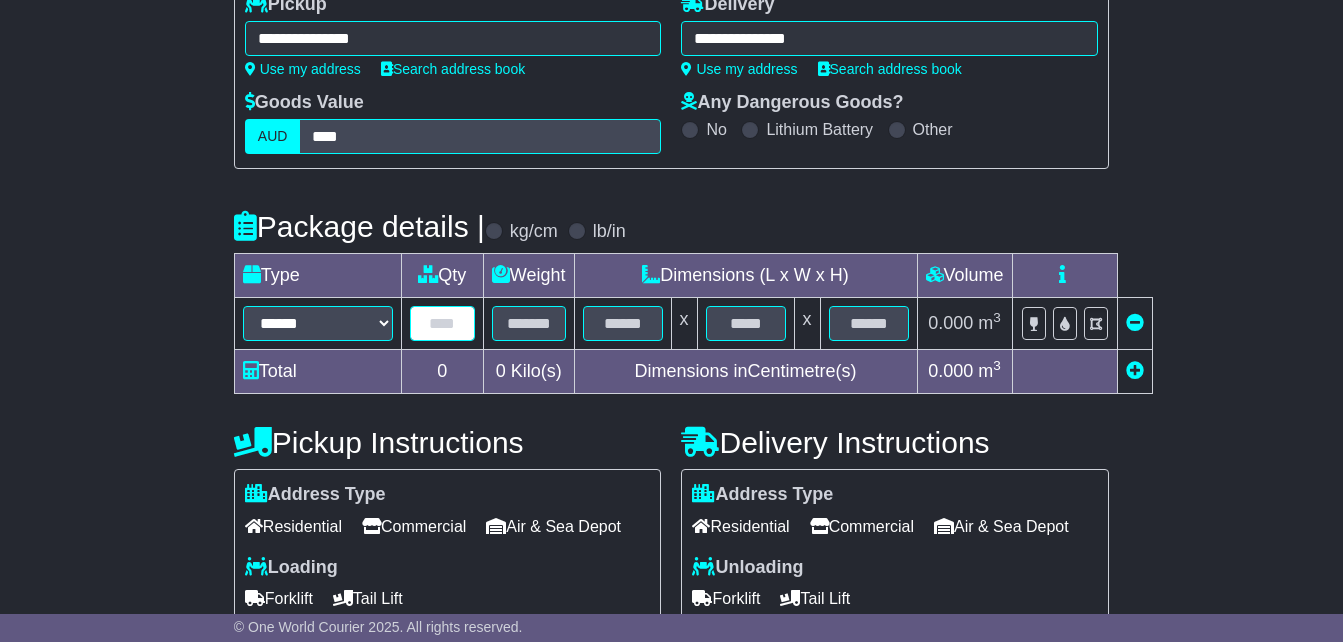 click at bounding box center (442, 323) 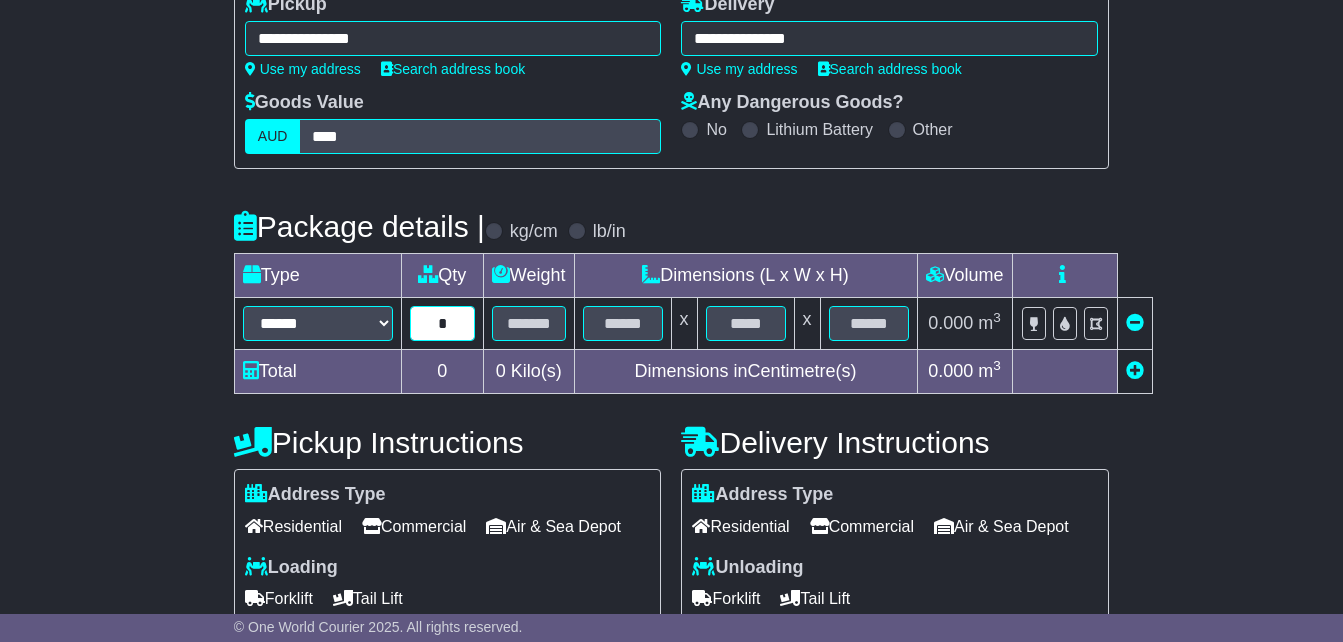 type on "*" 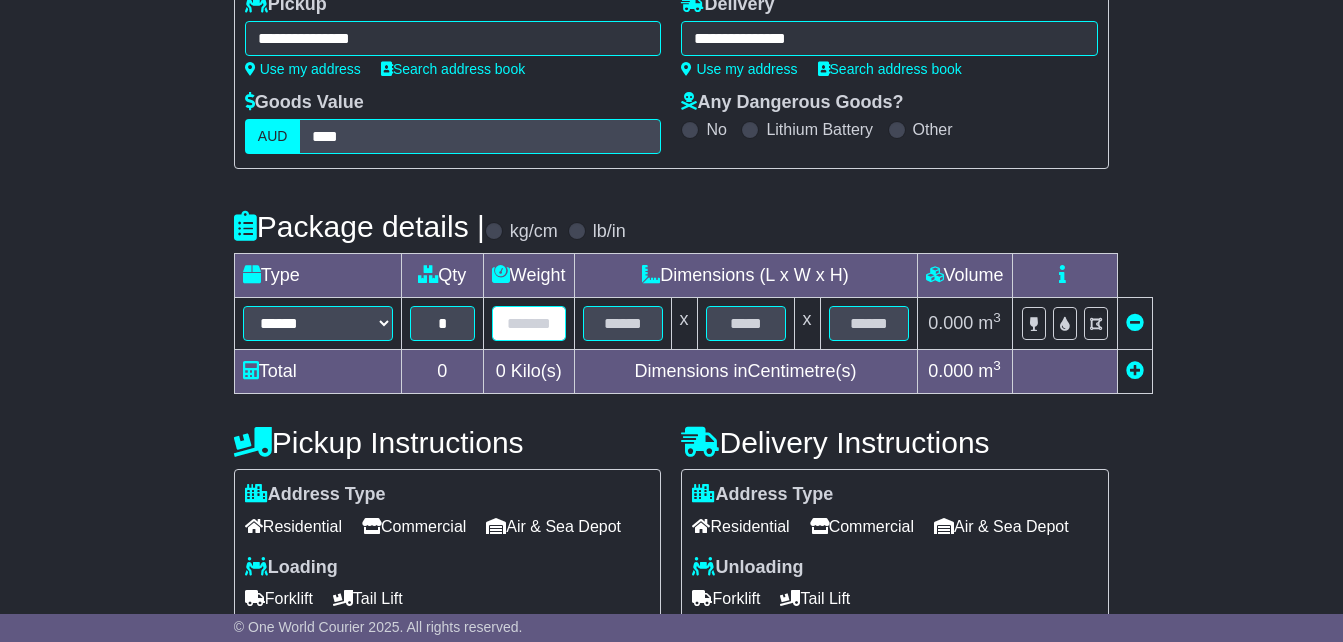 click at bounding box center [529, 323] 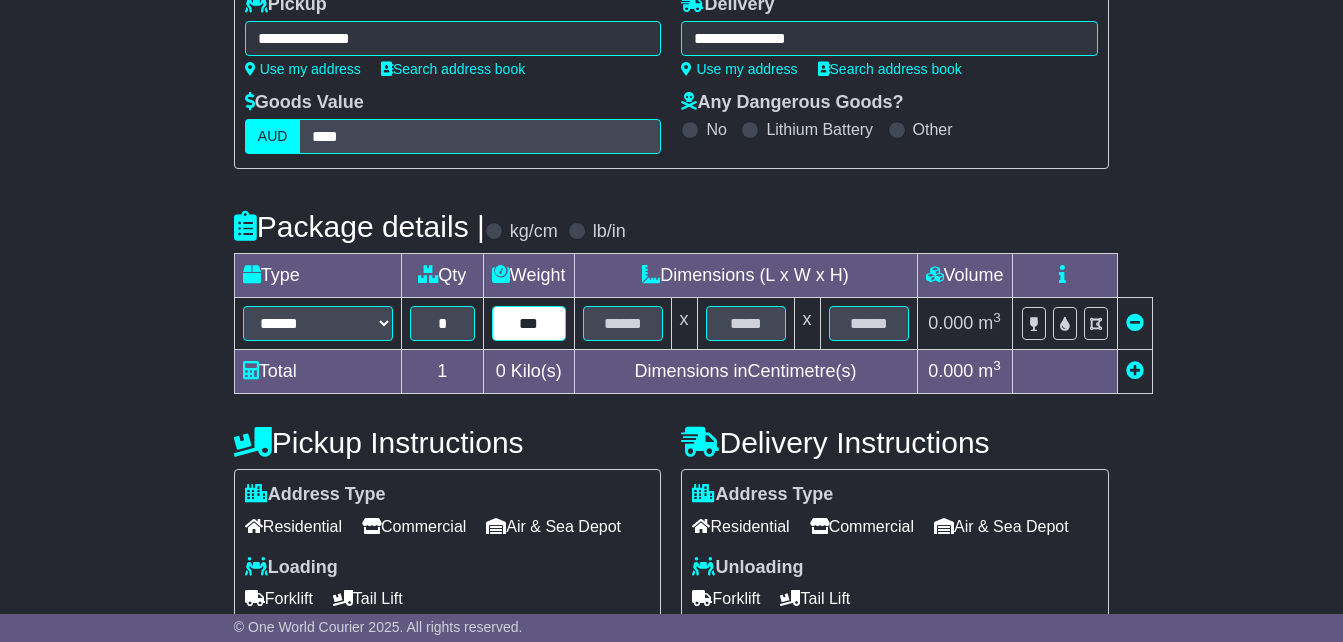 type on "***" 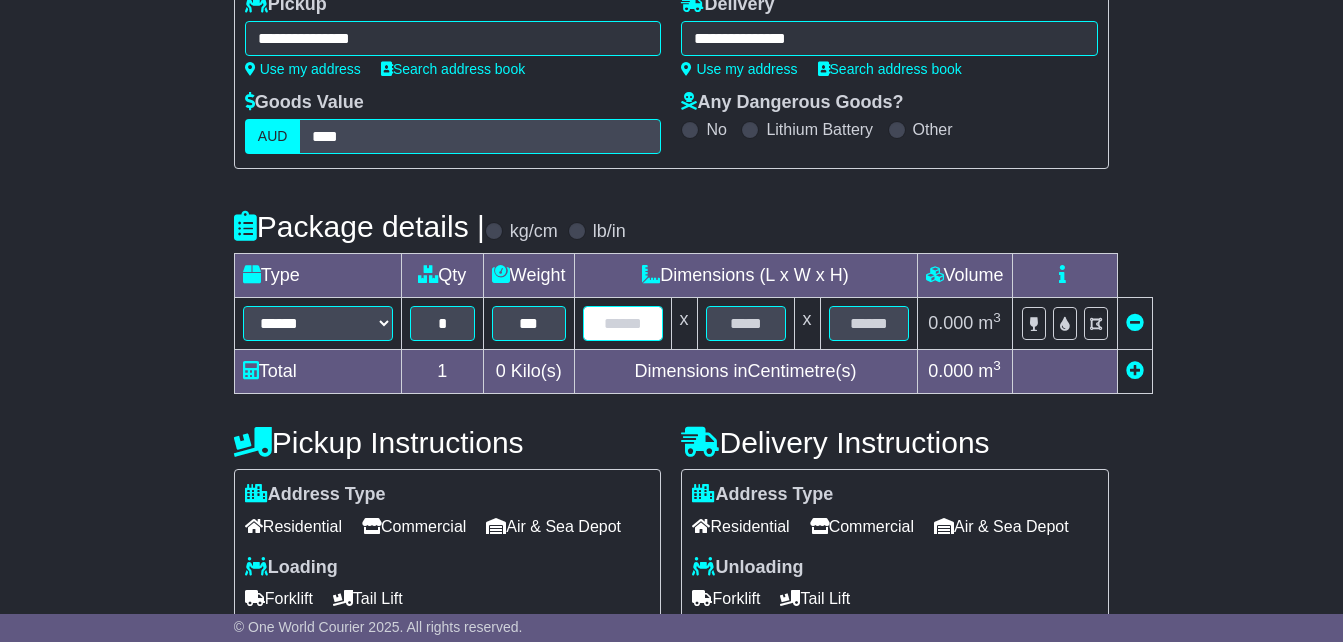 click at bounding box center [623, 323] 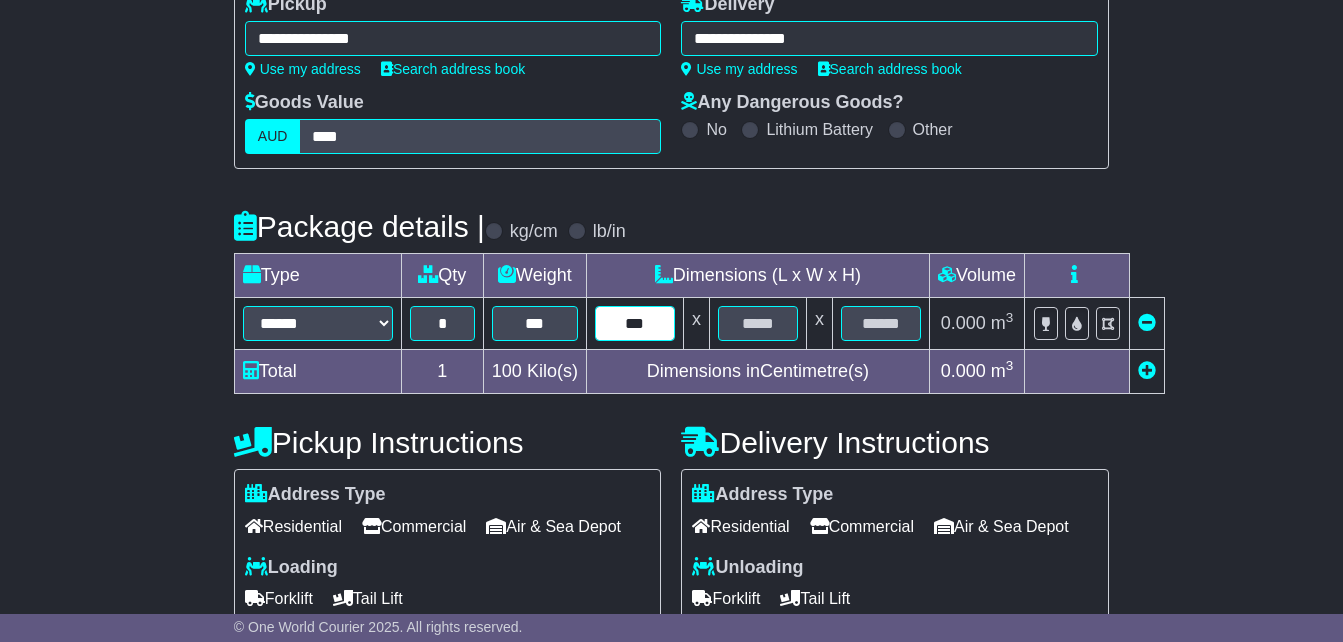 type on "***" 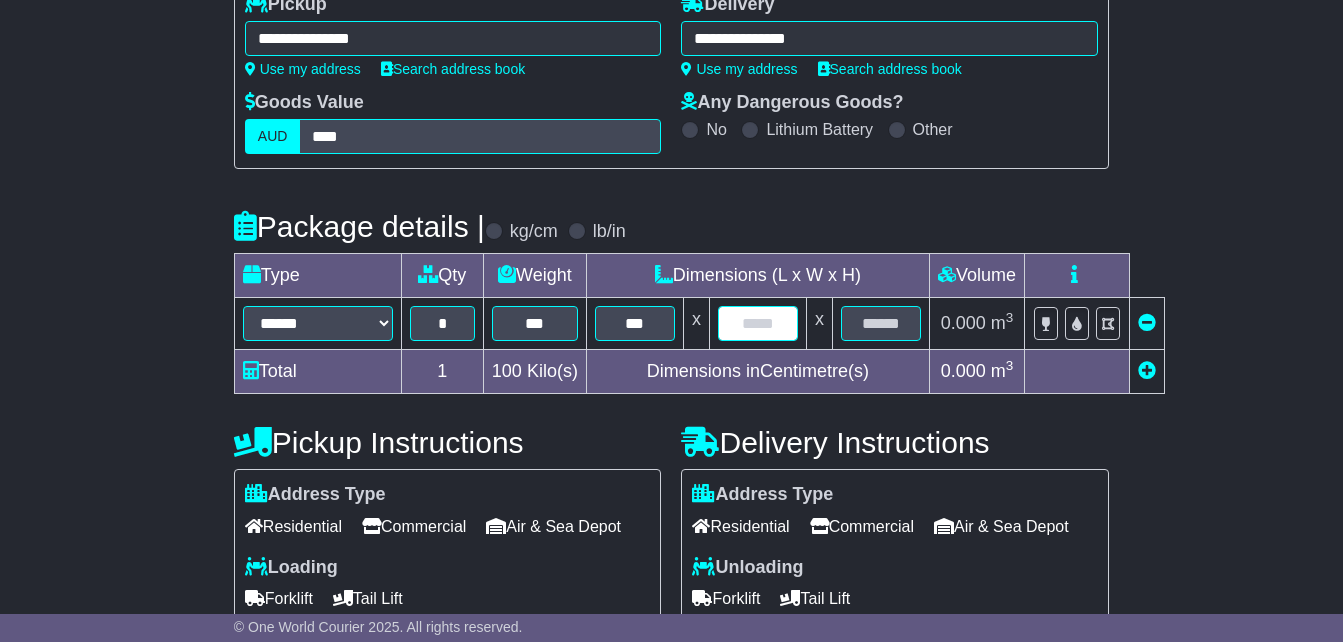 click at bounding box center (758, 323) 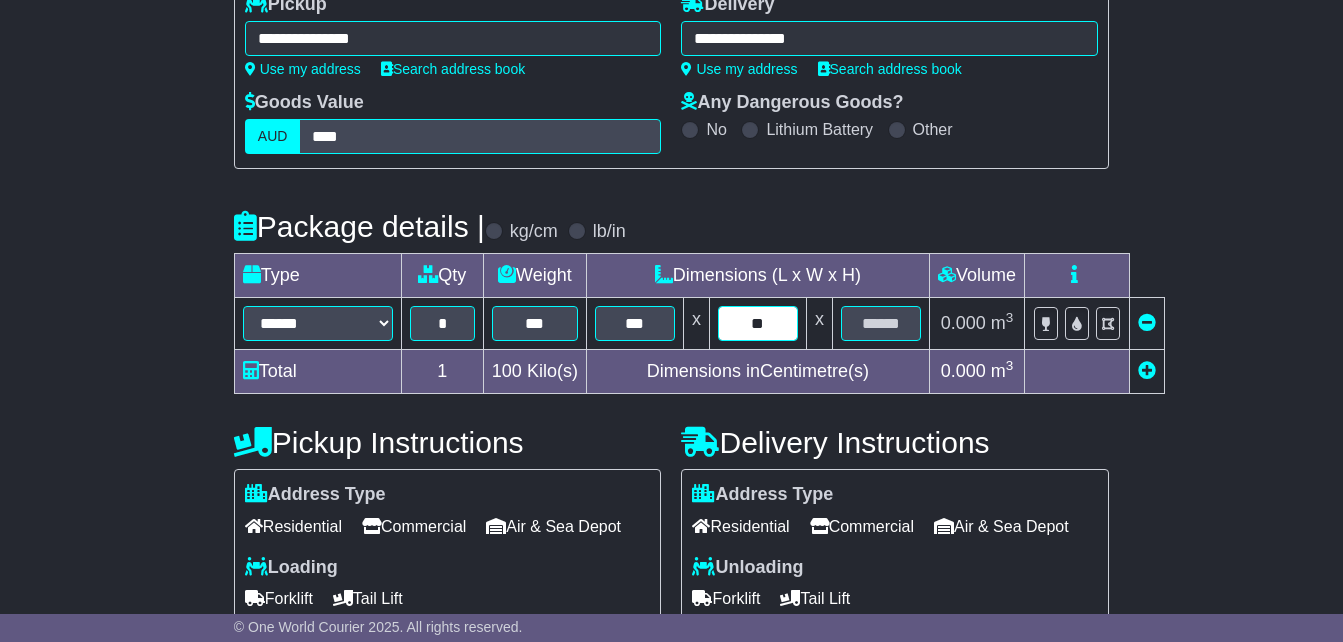 type on "**" 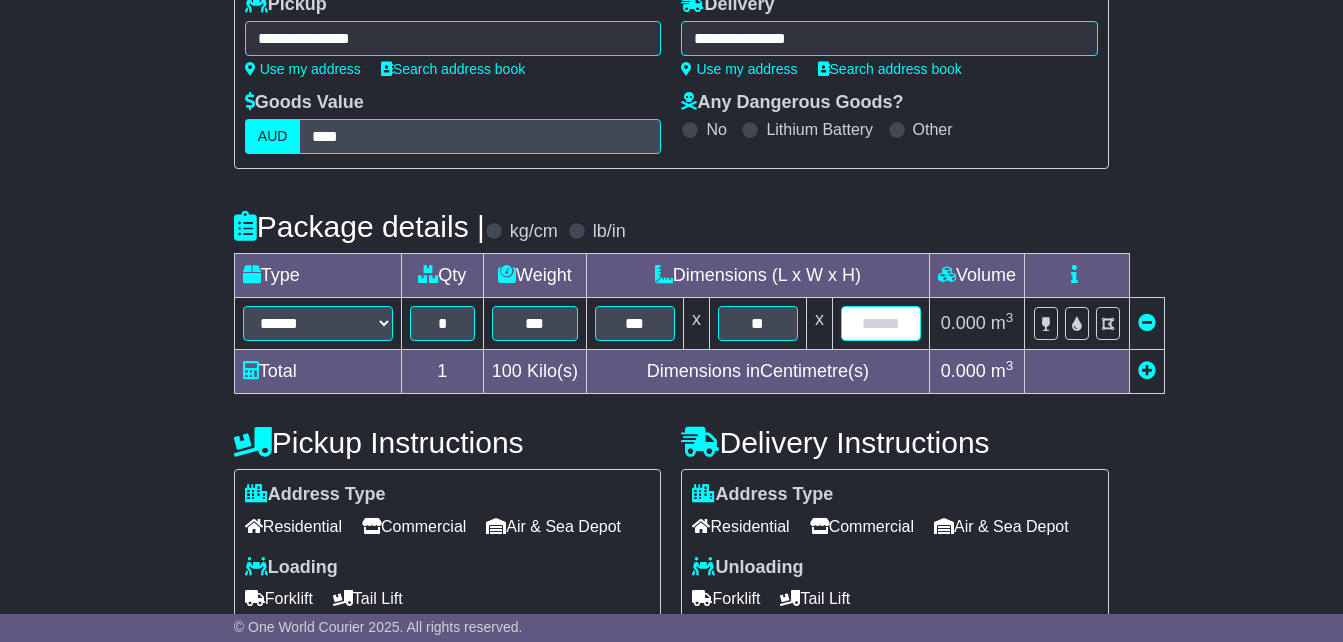 click at bounding box center [881, 323] 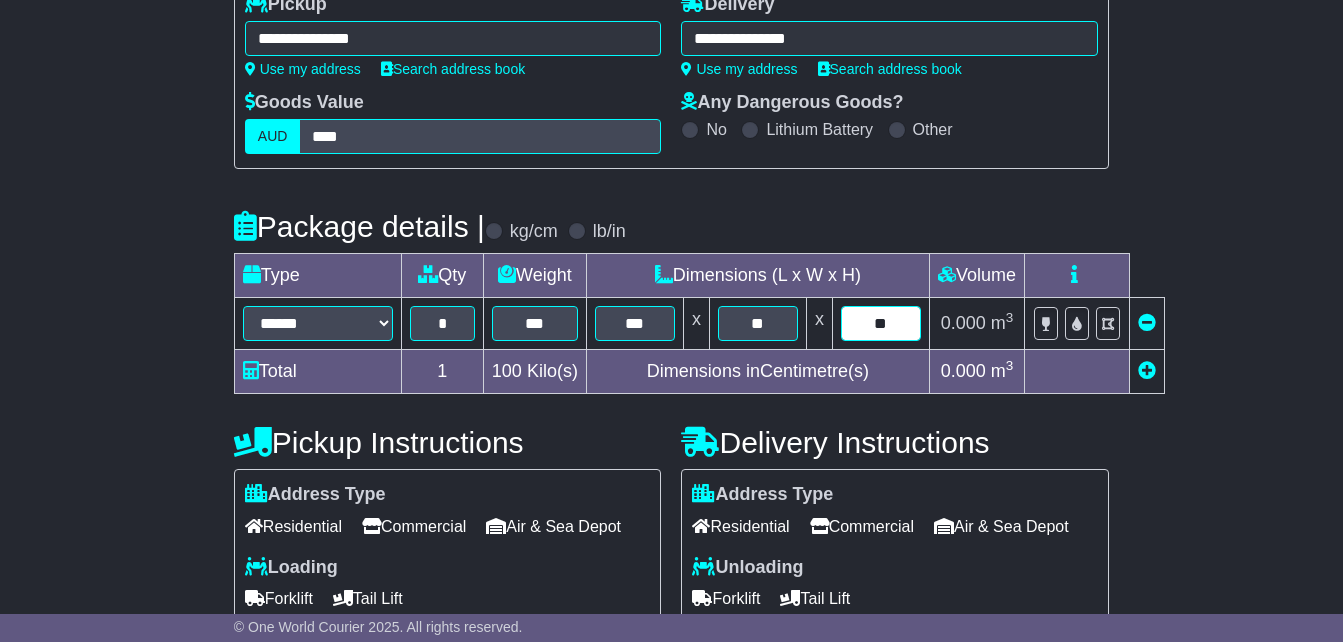 type on "**" 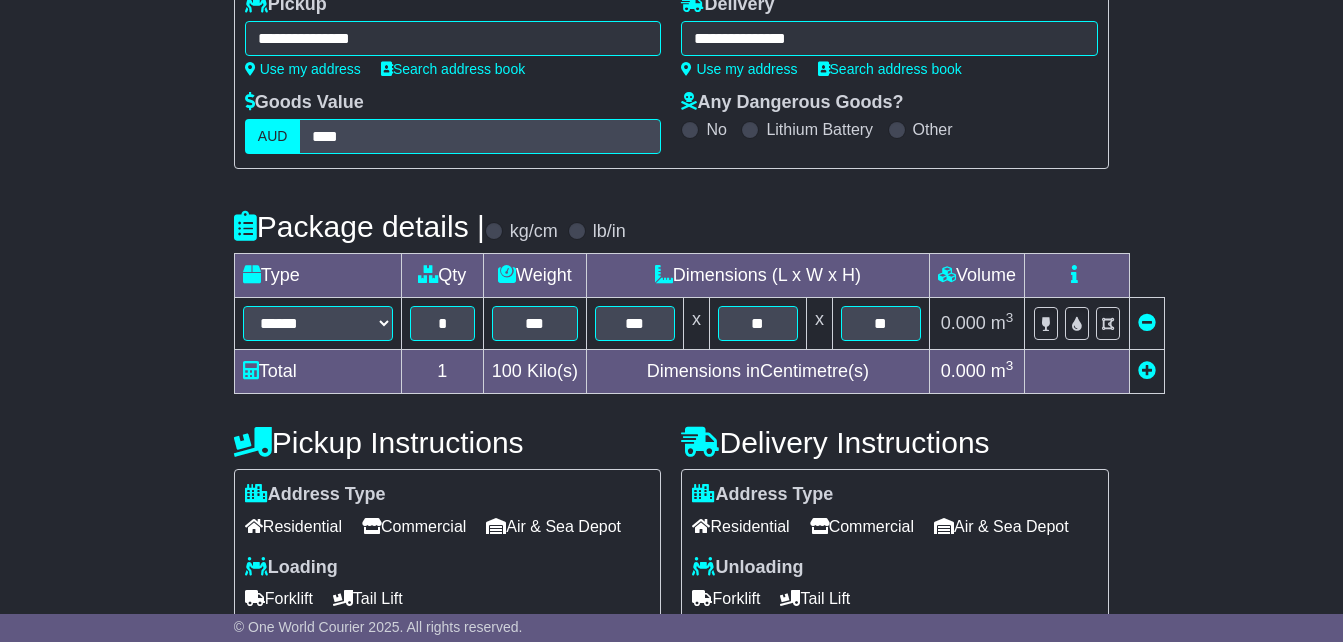 click at bounding box center (1076, 372) 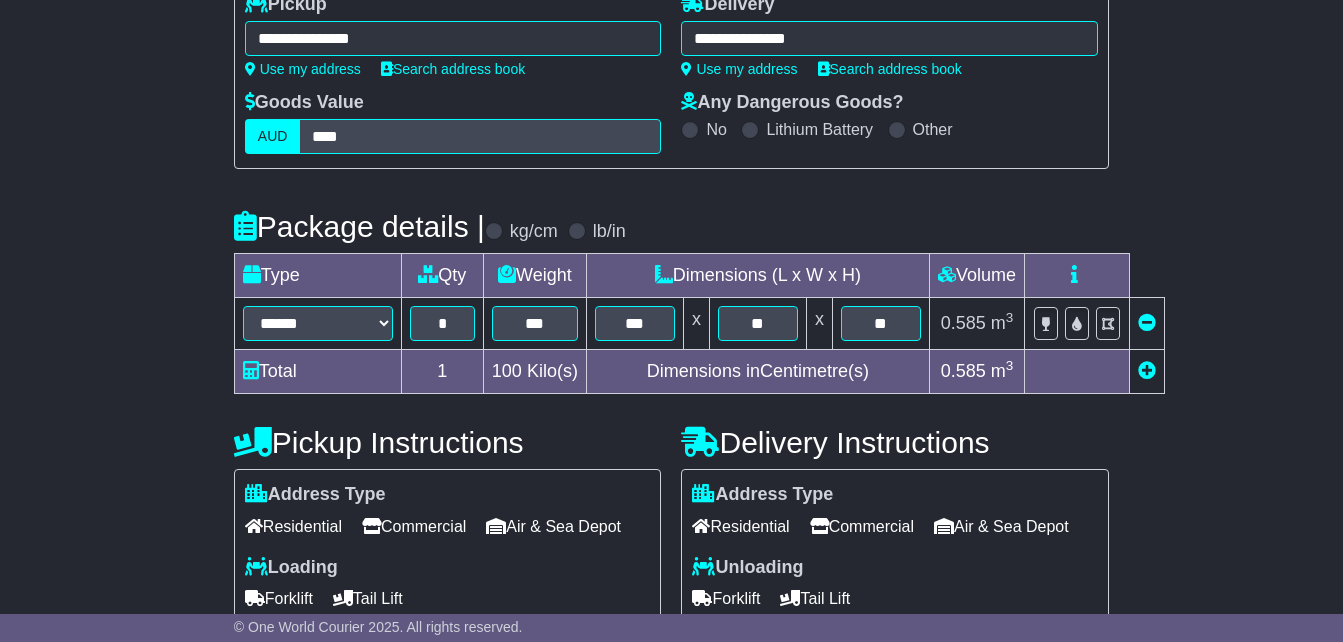 click on "Commercial" at bounding box center [414, 526] 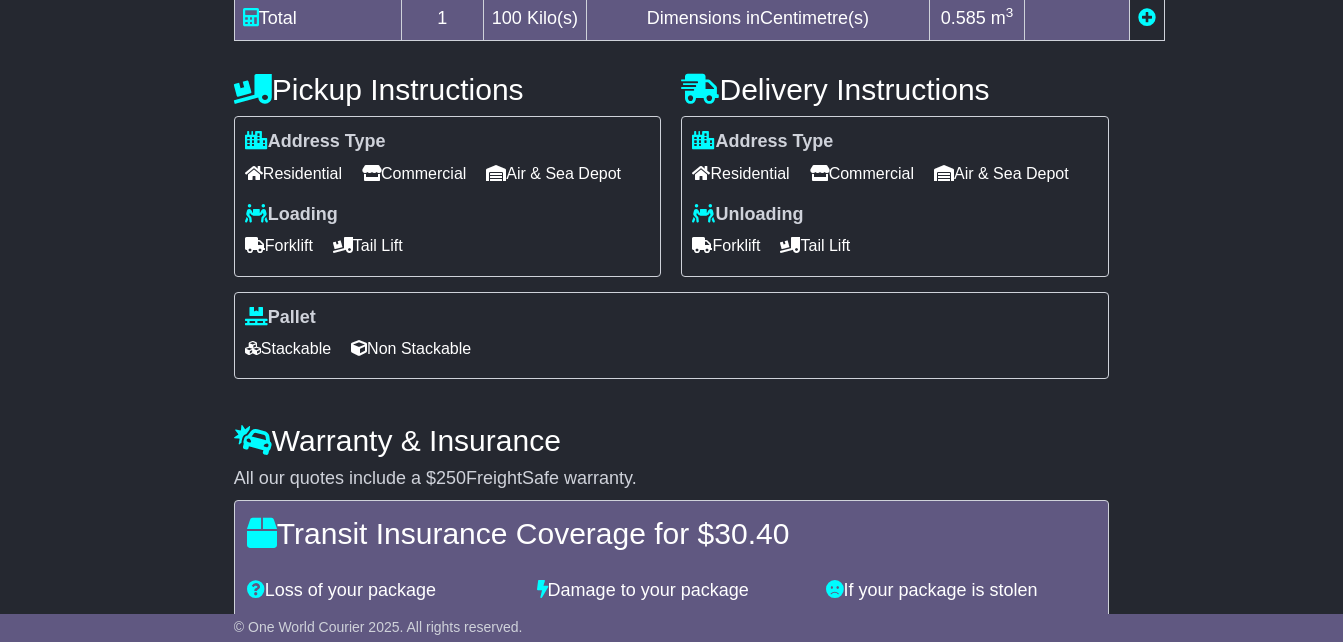 scroll, scrollTop: 631, scrollLeft: 0, axis: vertical 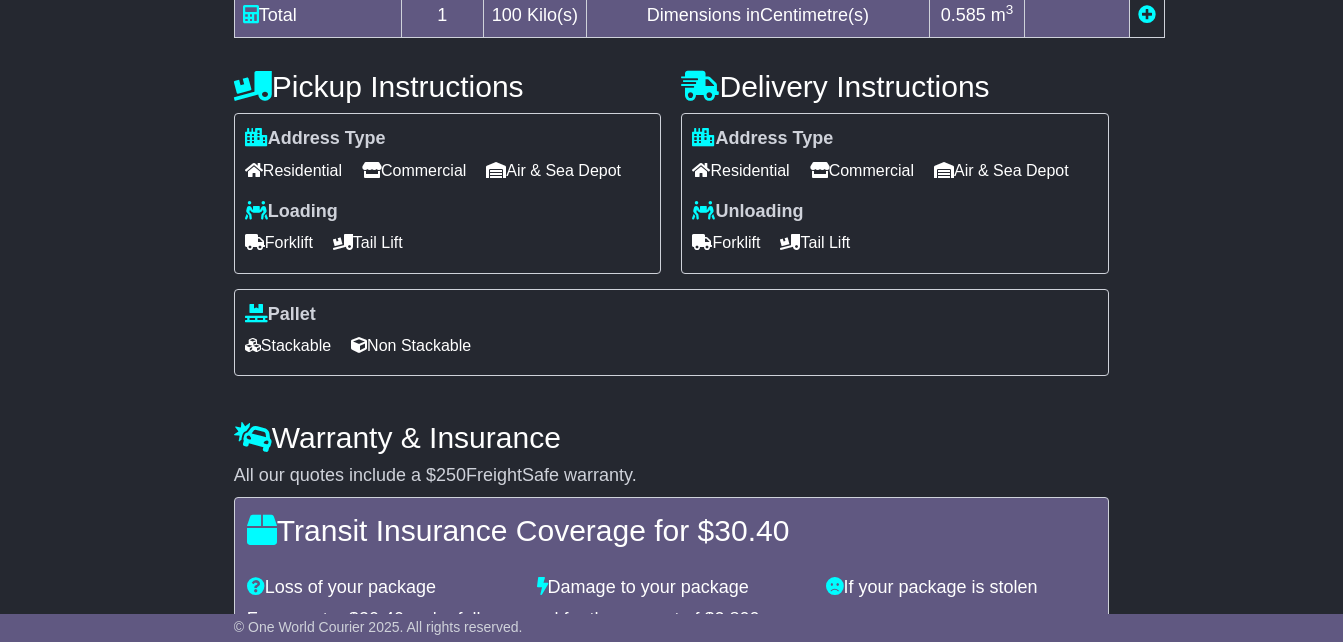 click on "Forklift" at bounding box center [279, 242] 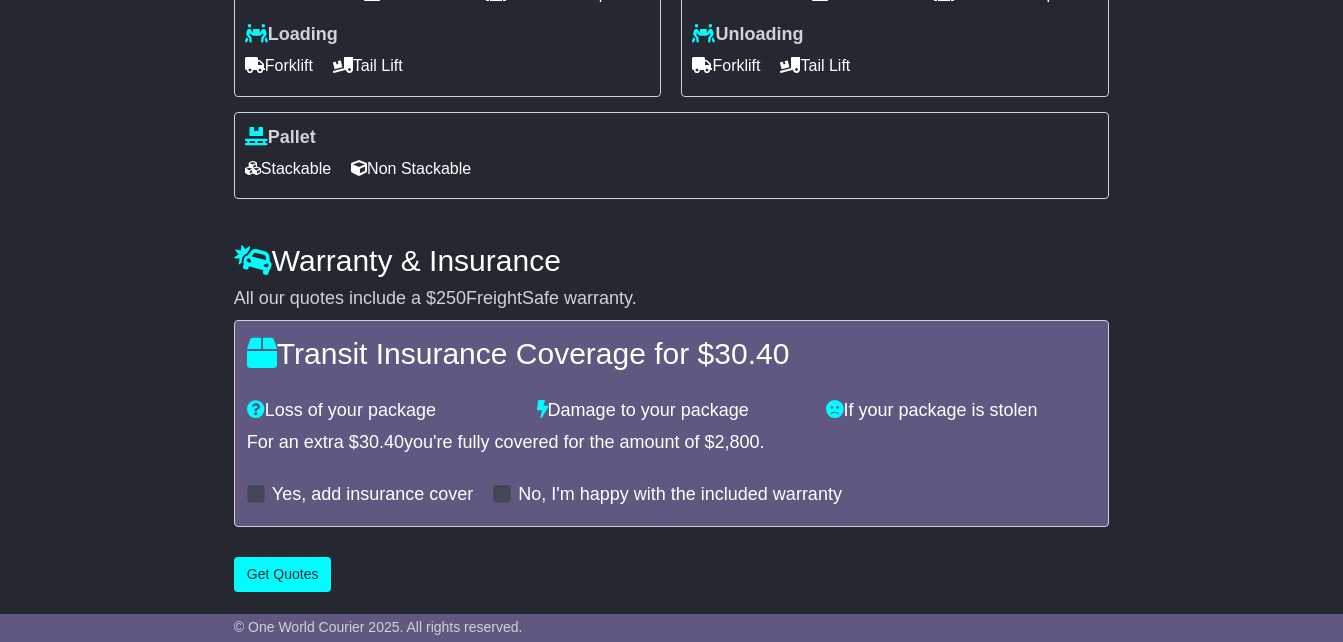 scroll, scrollTop: 879, scrollLeft: 0, axis: vertical 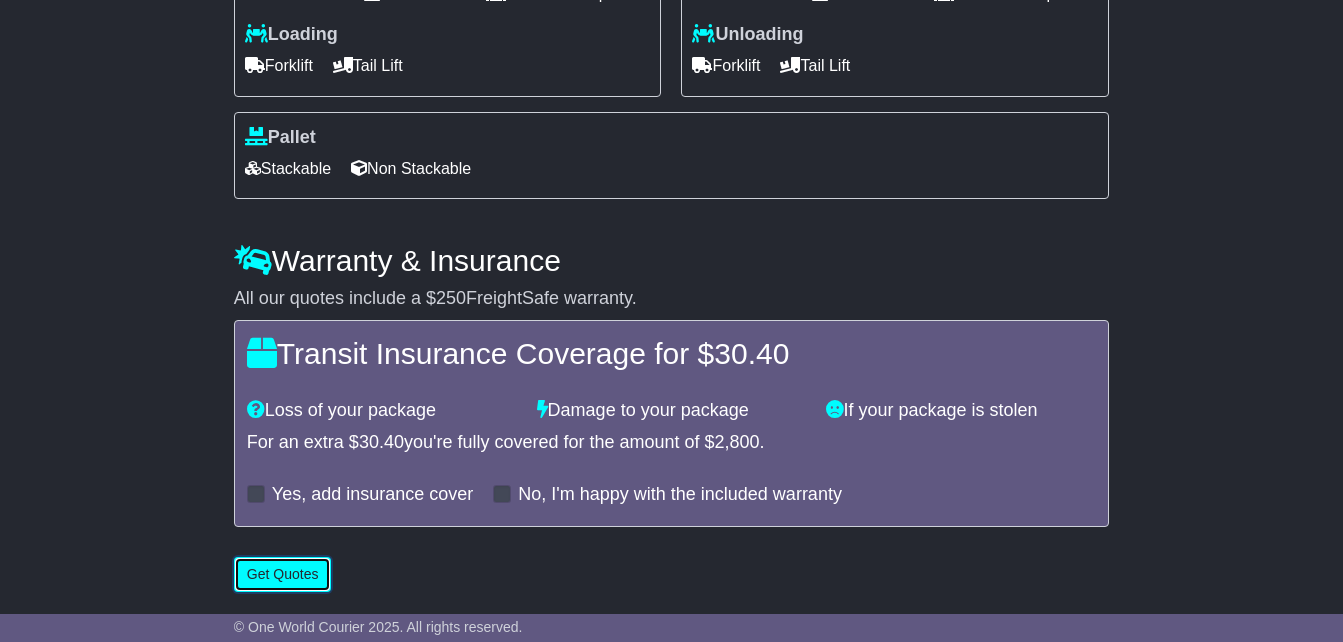 click on "Get Quotes" at bounding box center (283, 574) 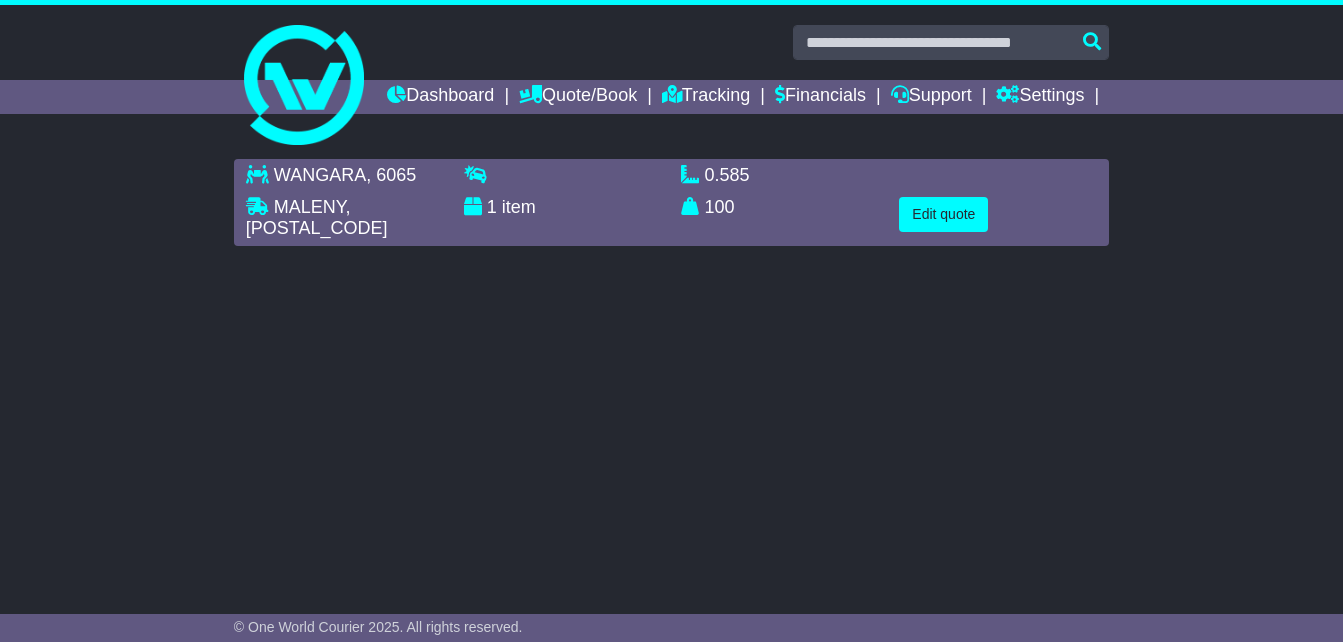 scroll, scrollTop: 0, scrollLeft: 0, axis: both 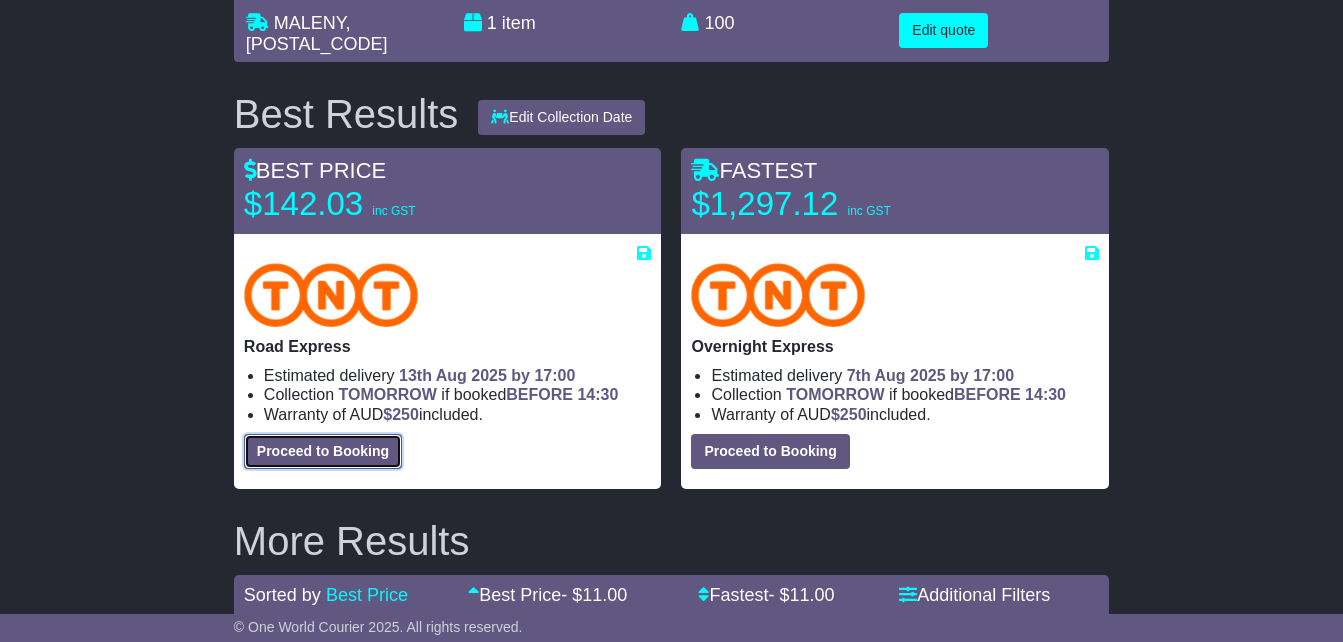 click on "Proceed to Booking" at bounding box center [323, 451] 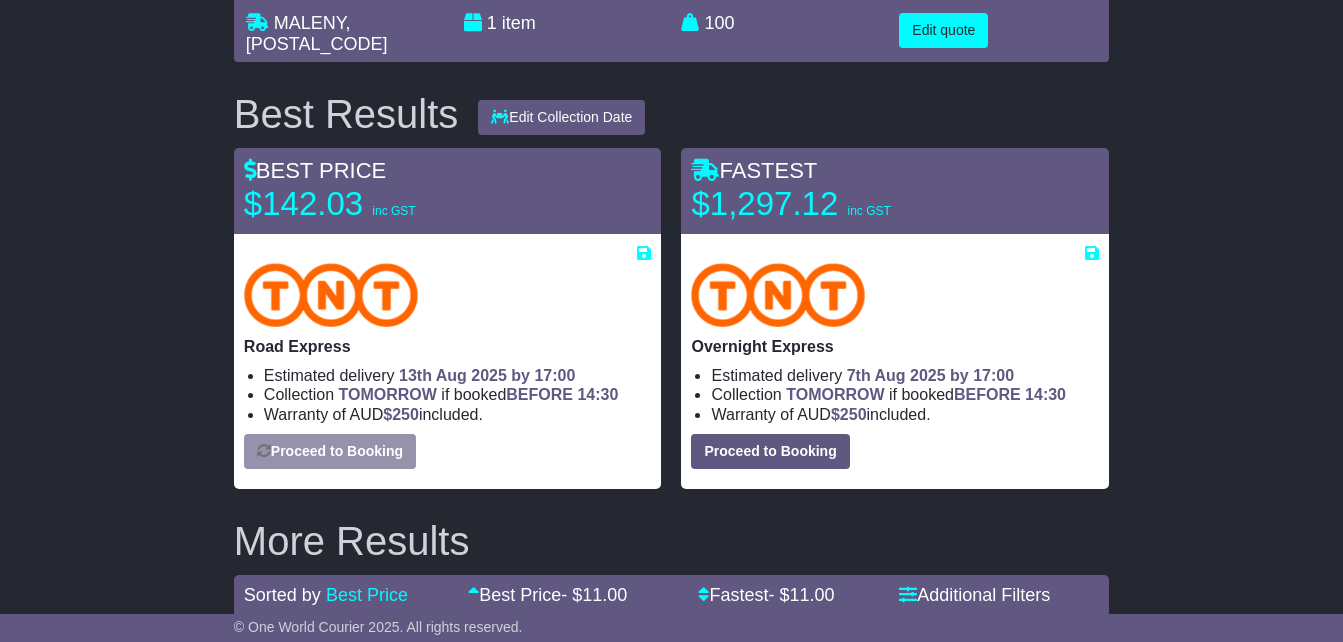 select on "*****" 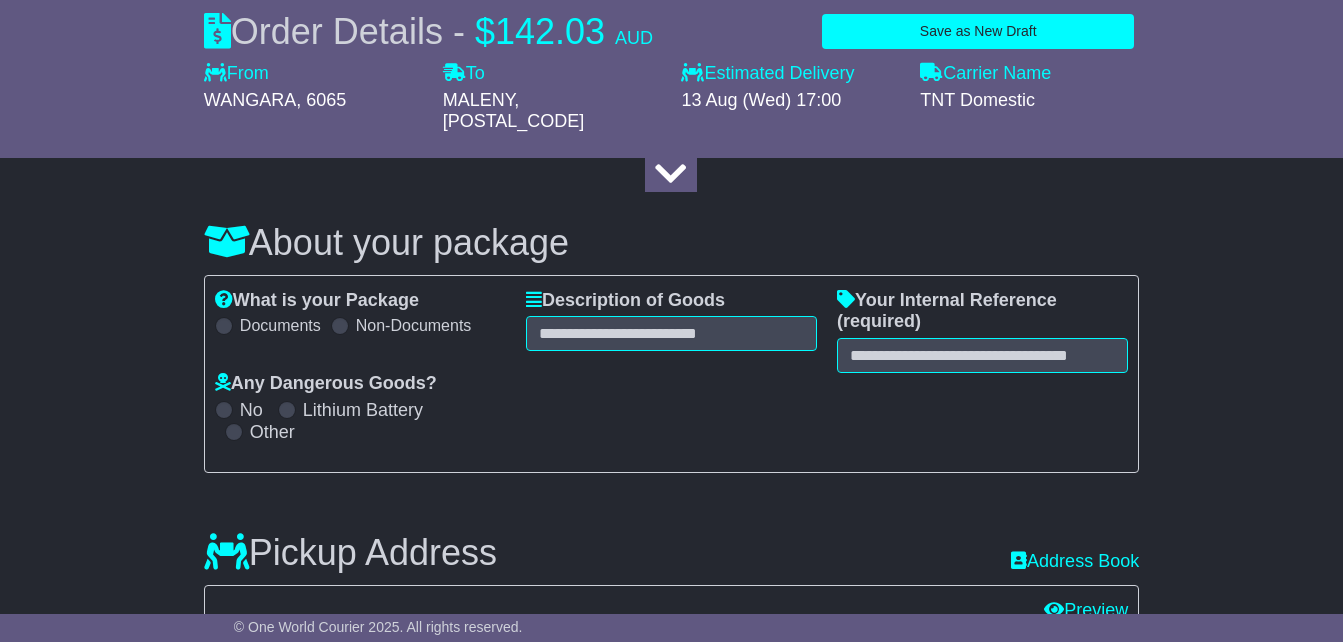 select 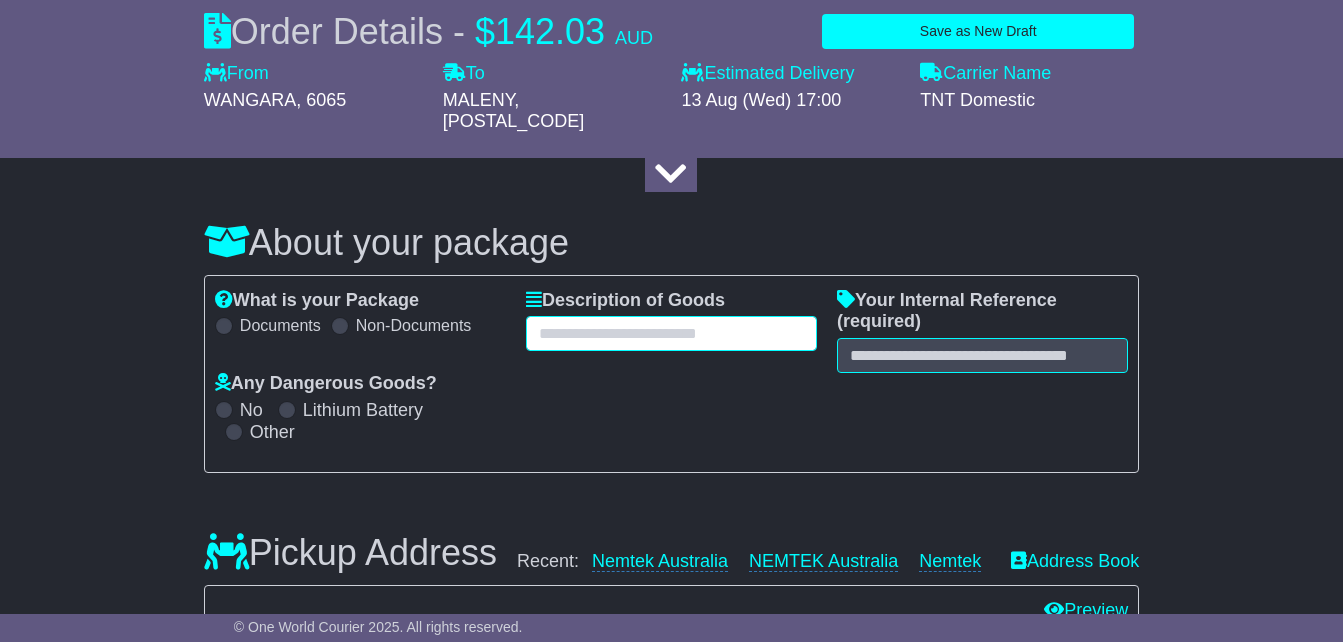 click at bounding box center [671, 333] 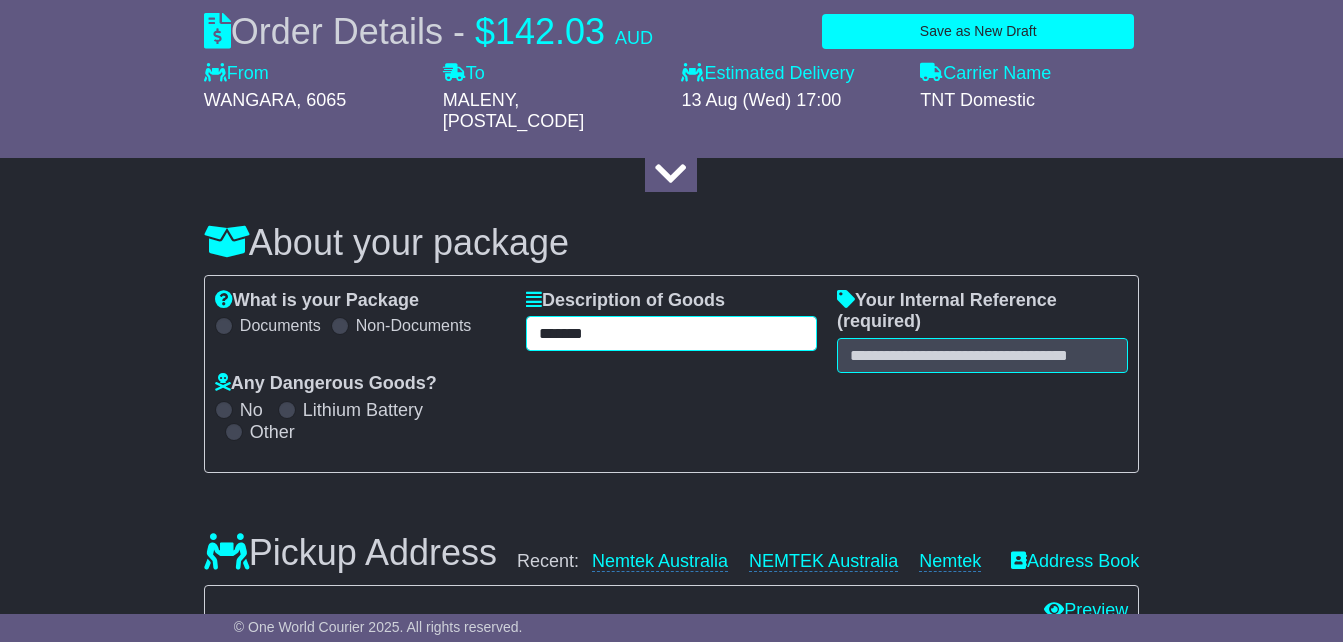 type on "*******" 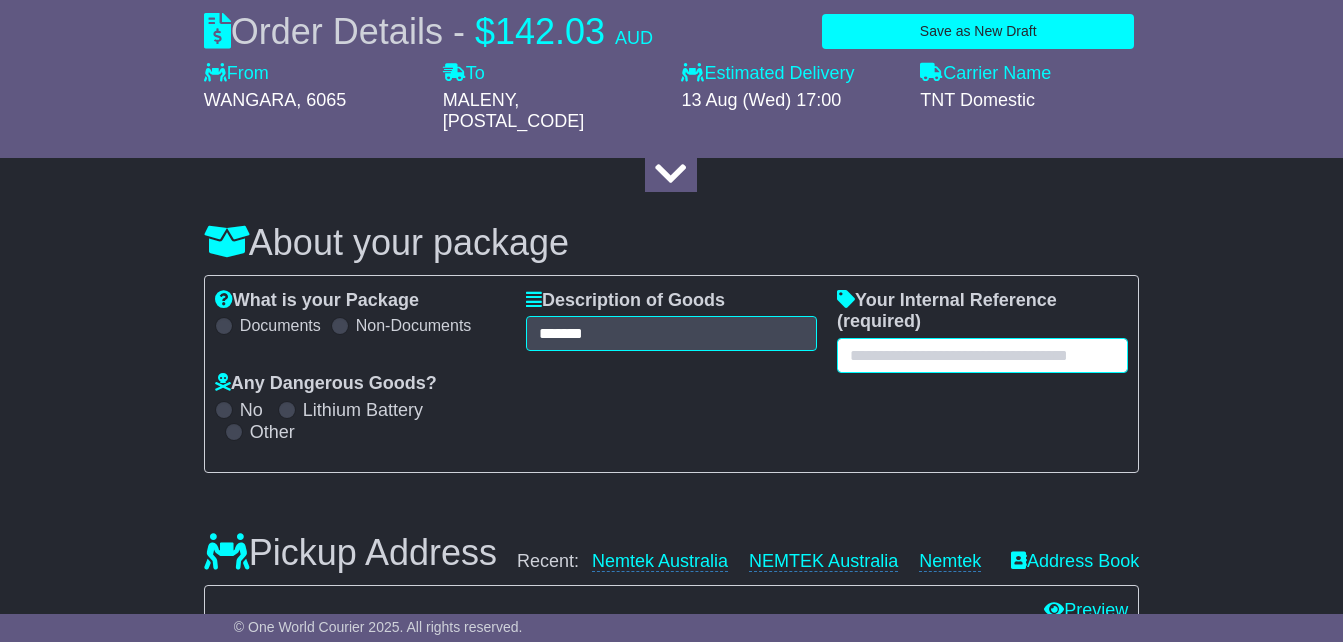 click at bounding box center [982, 355] 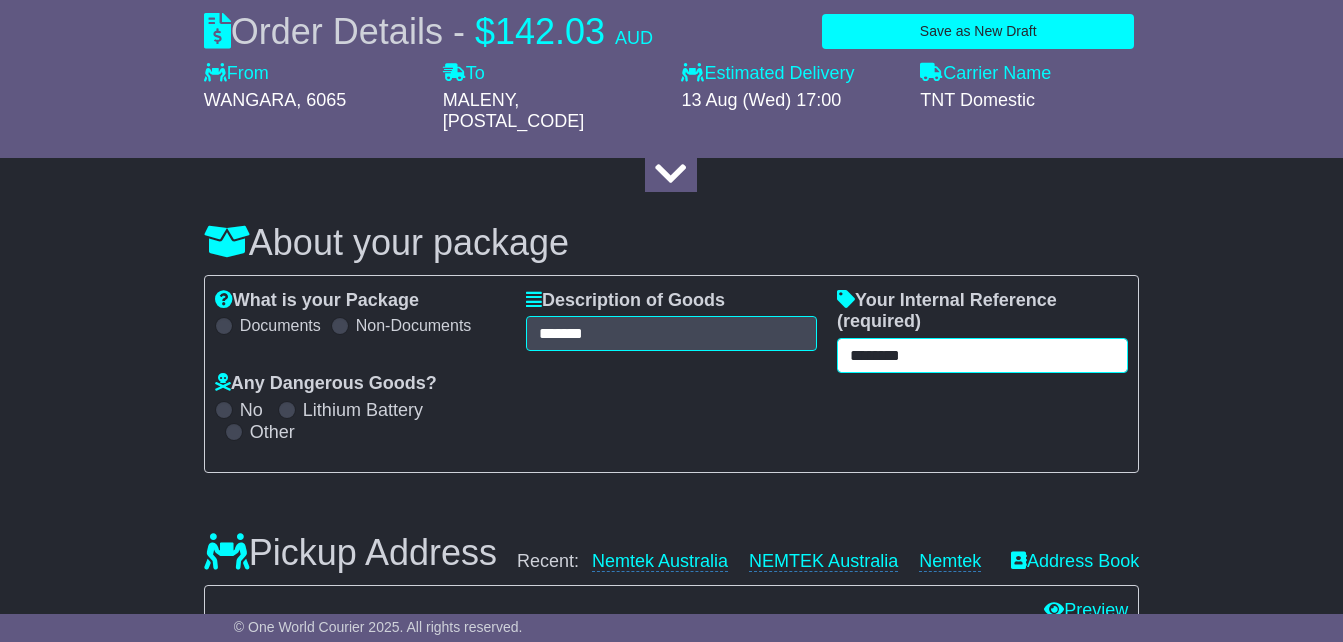 type on "********" 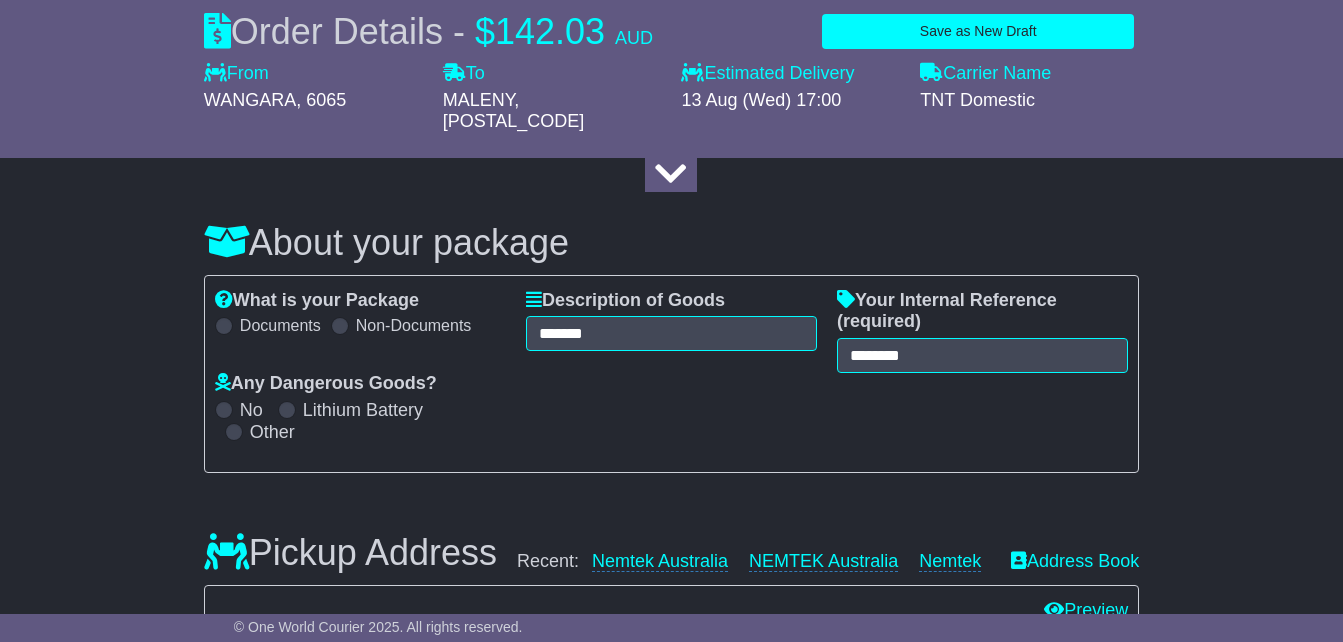 click on "About your package
What is your Package
Documents
Non-Documents
What are the Incoterms?
***
***
***
***
***
***
Description of Goods
*******
Attention: dangerous goods are not allowed by service.
Your Internal Reference (required)
********
Any Dangerous Goods?
No" at bounding box center [671, 1614] 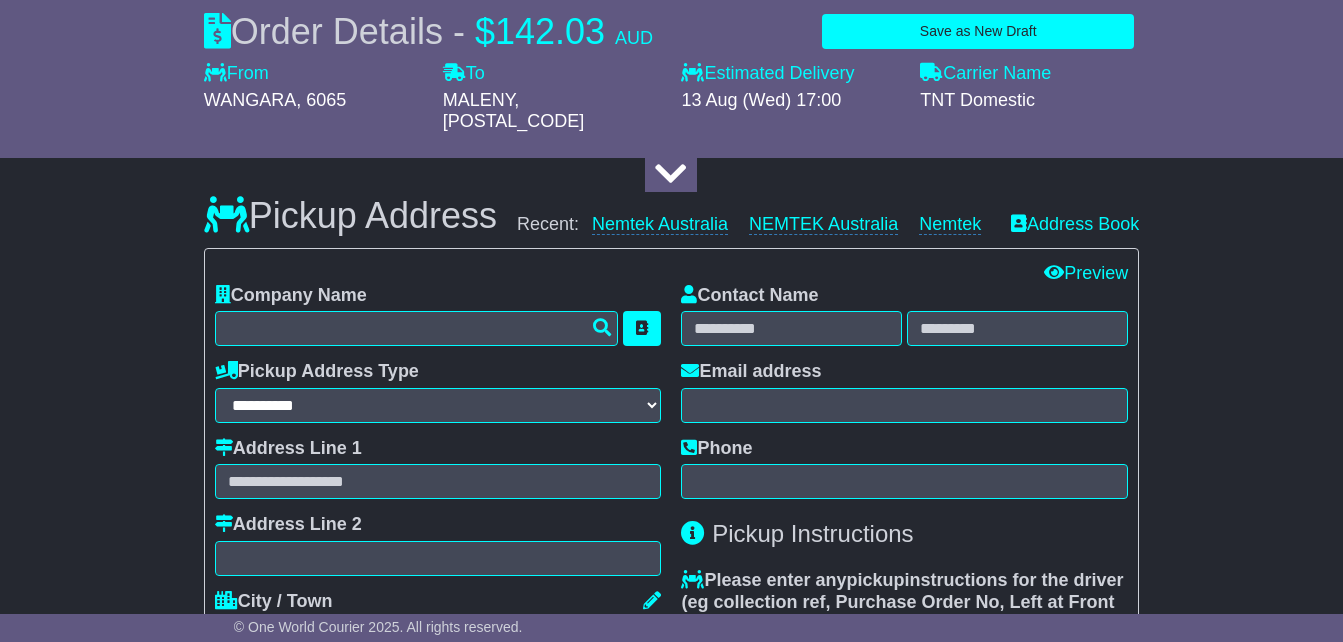 scroll, scrollTop: 532, scrollLeft: 0, axis: vertical 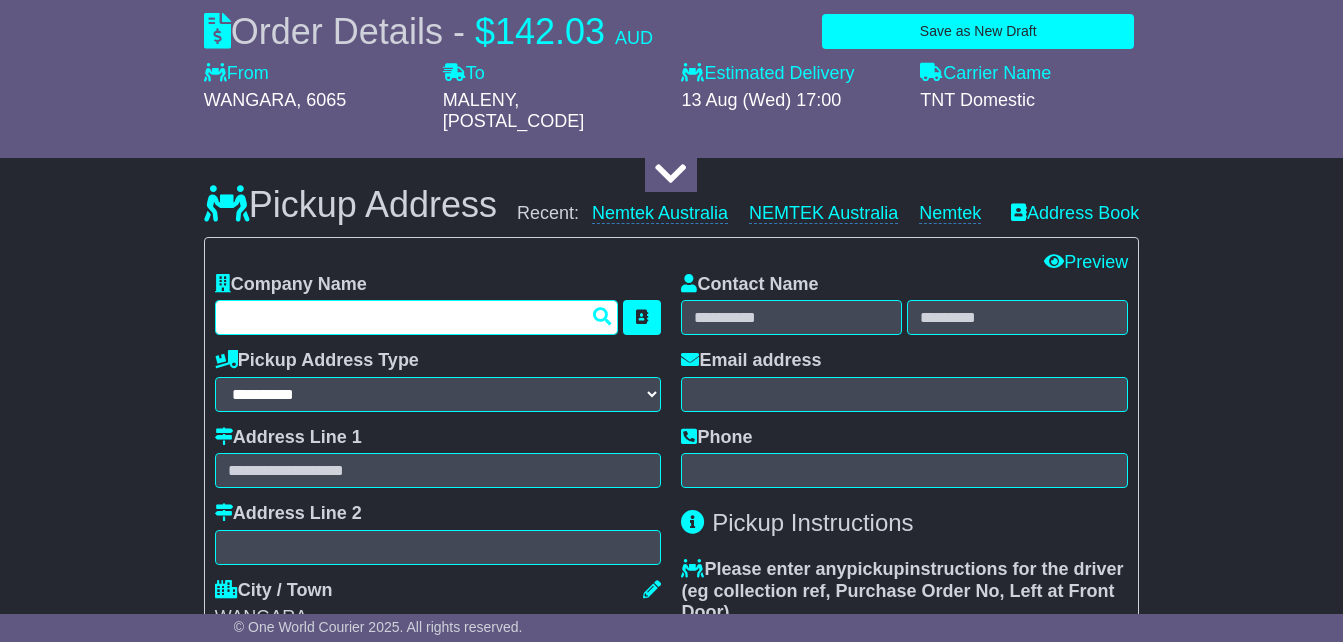 click at bounding box center [417, 317] 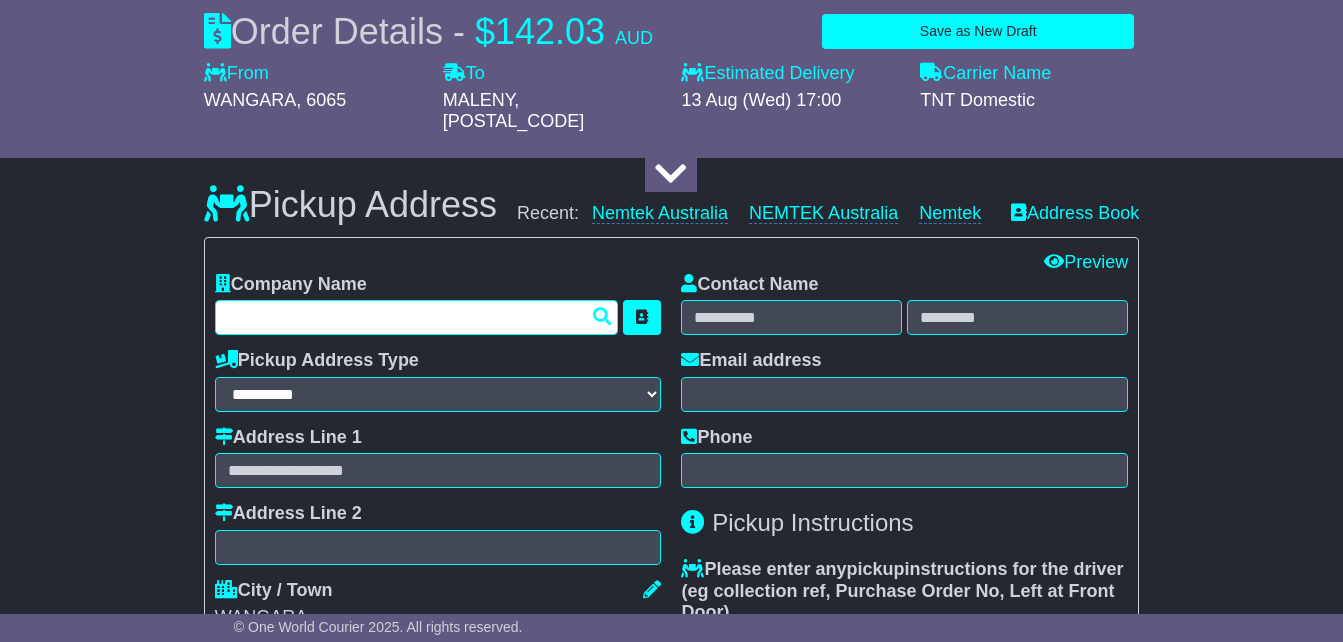 type on "**********" 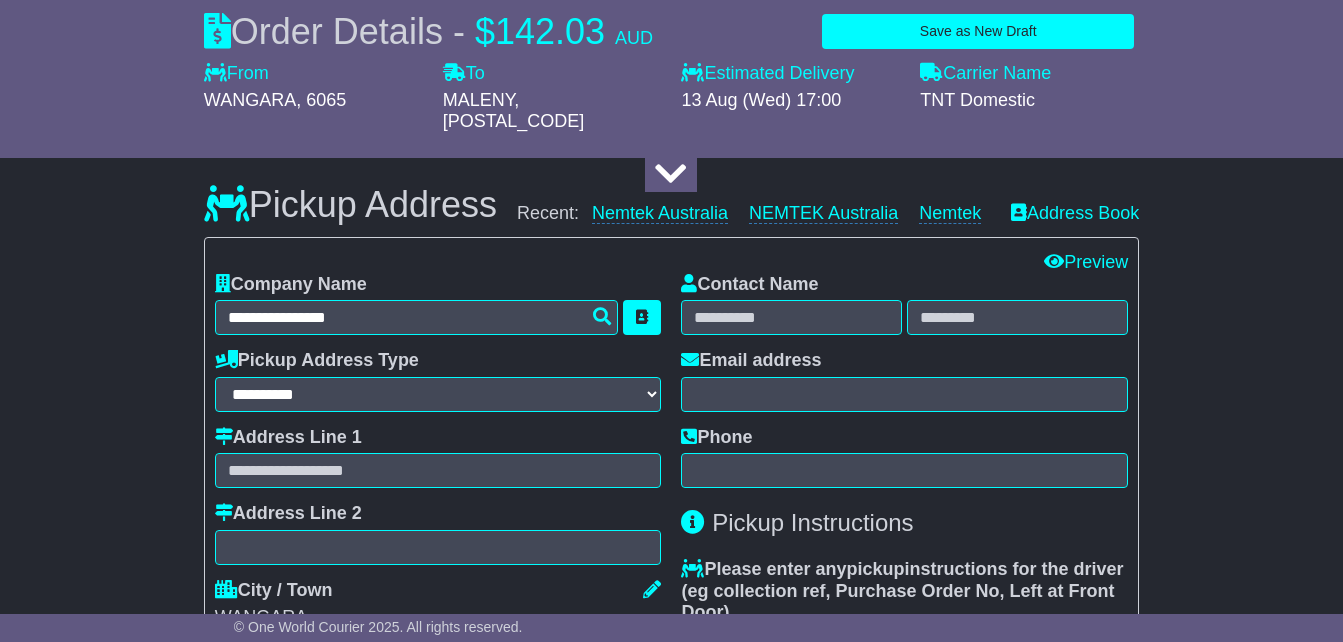 type on "**********" 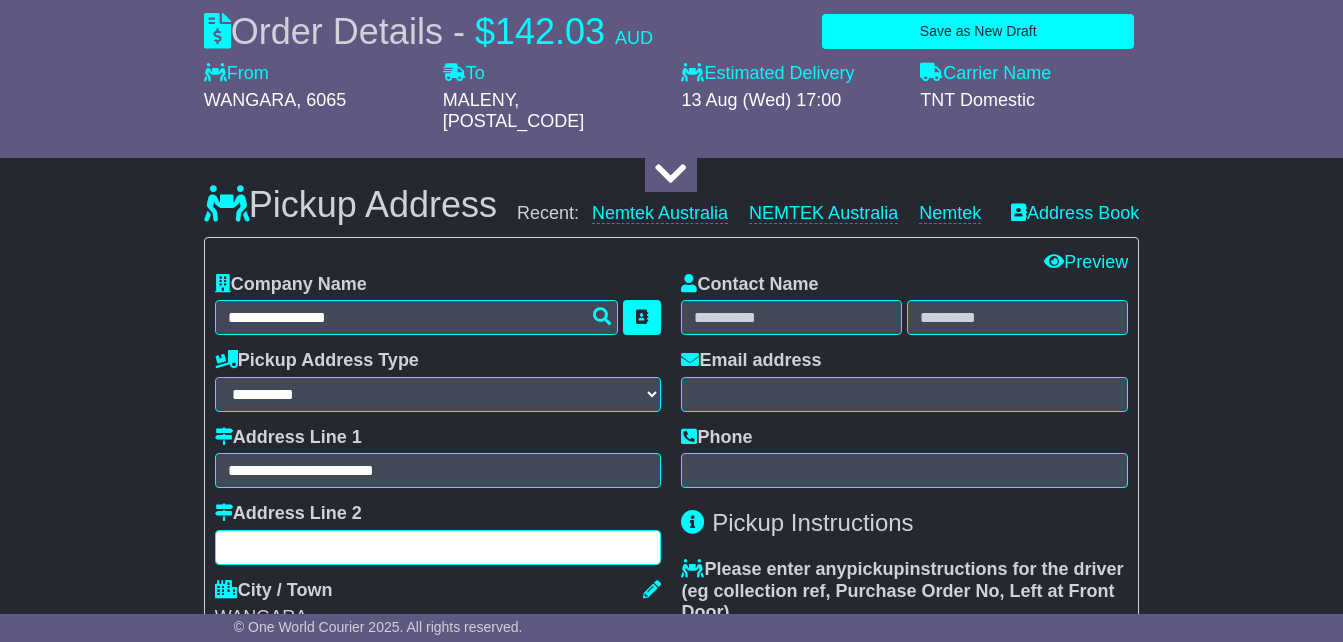 type on "*****" 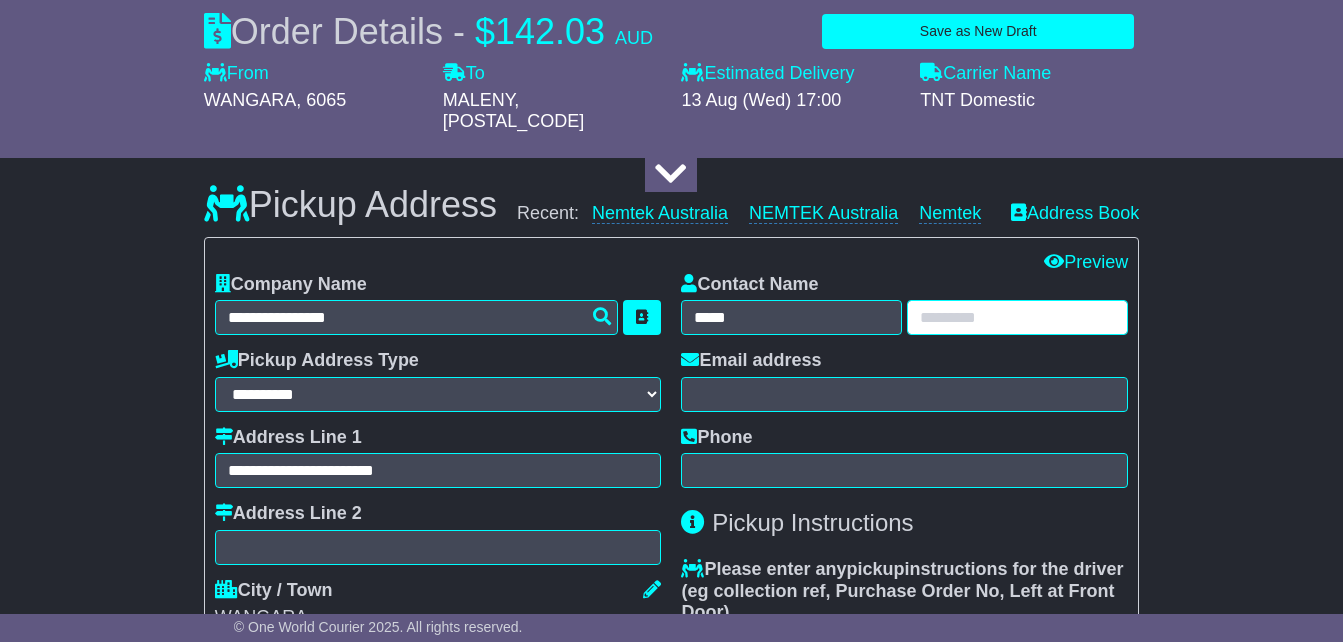 type on "****" 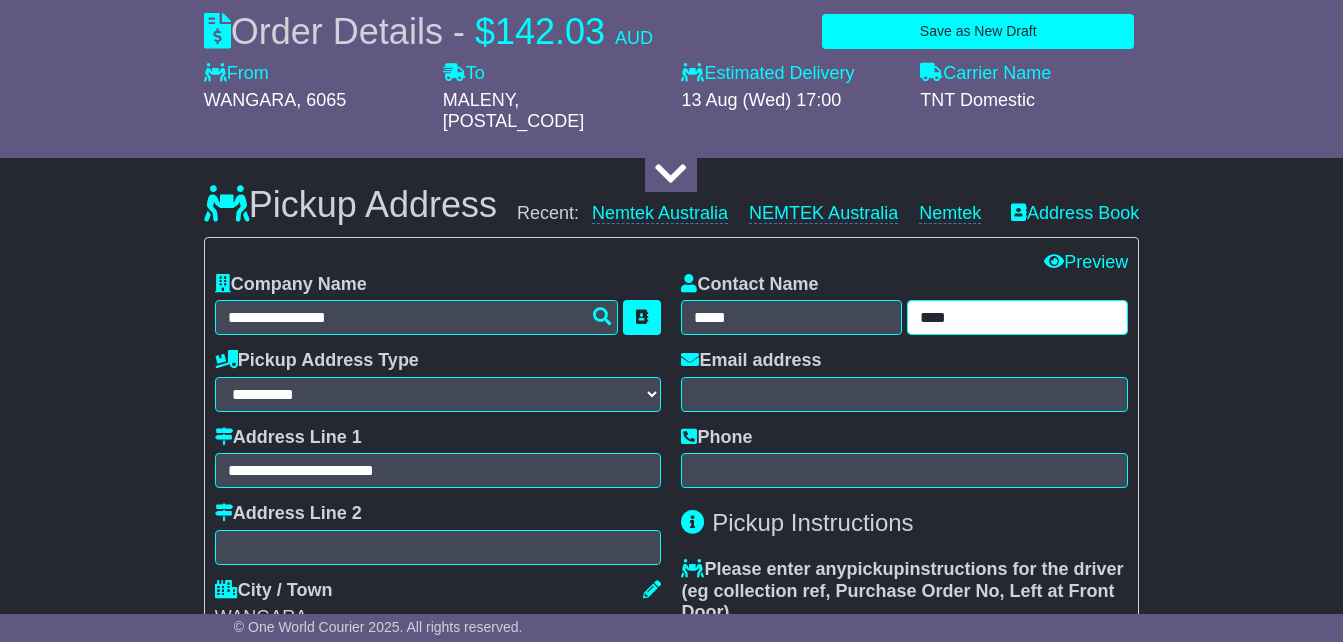 type on "**********" 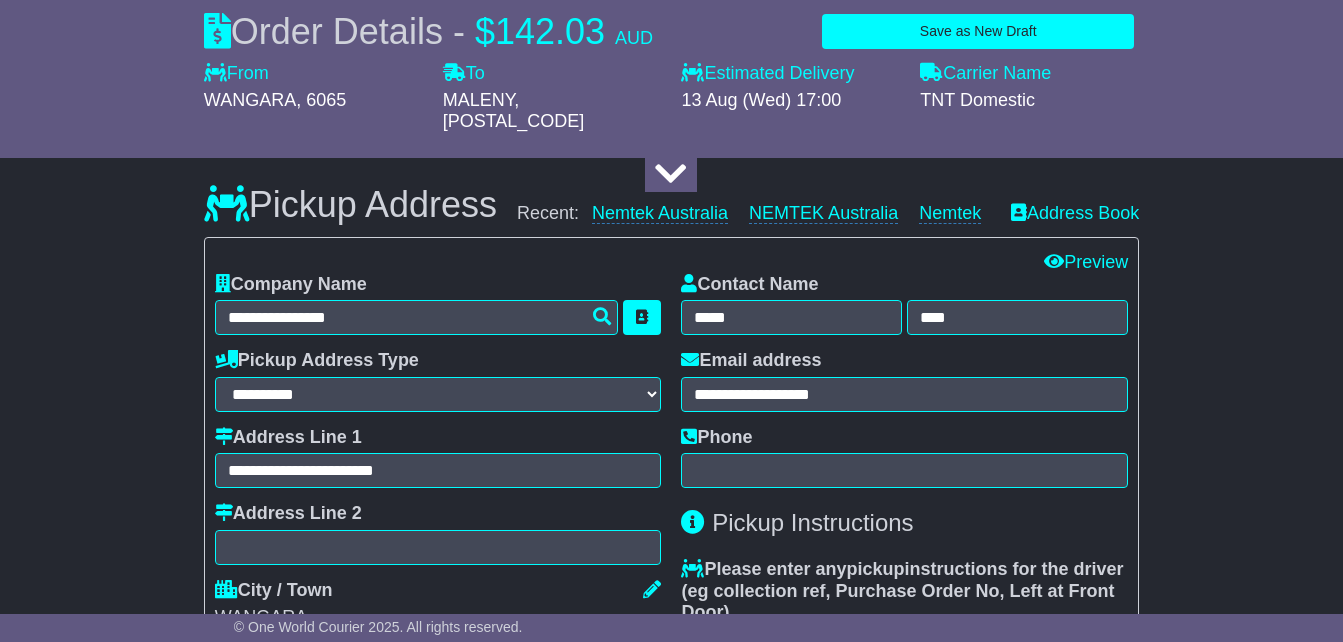 type on "**********" 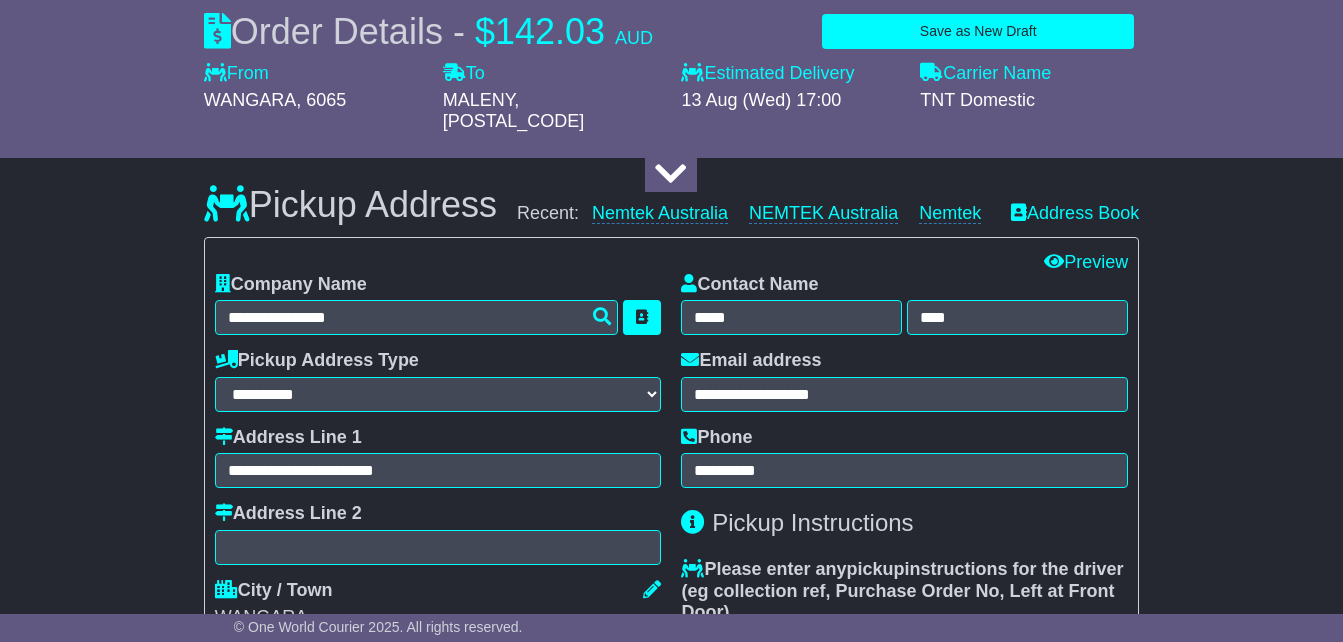 type on "**********" 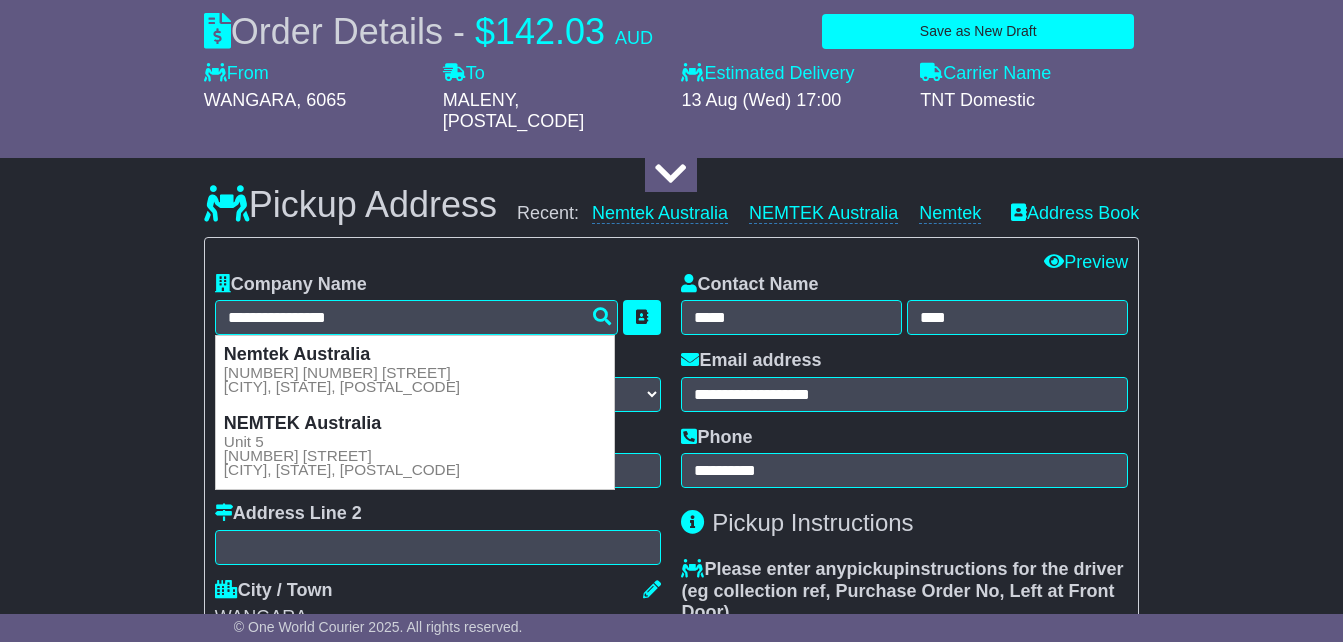 click on "**********" at bounding box center [904, 514] 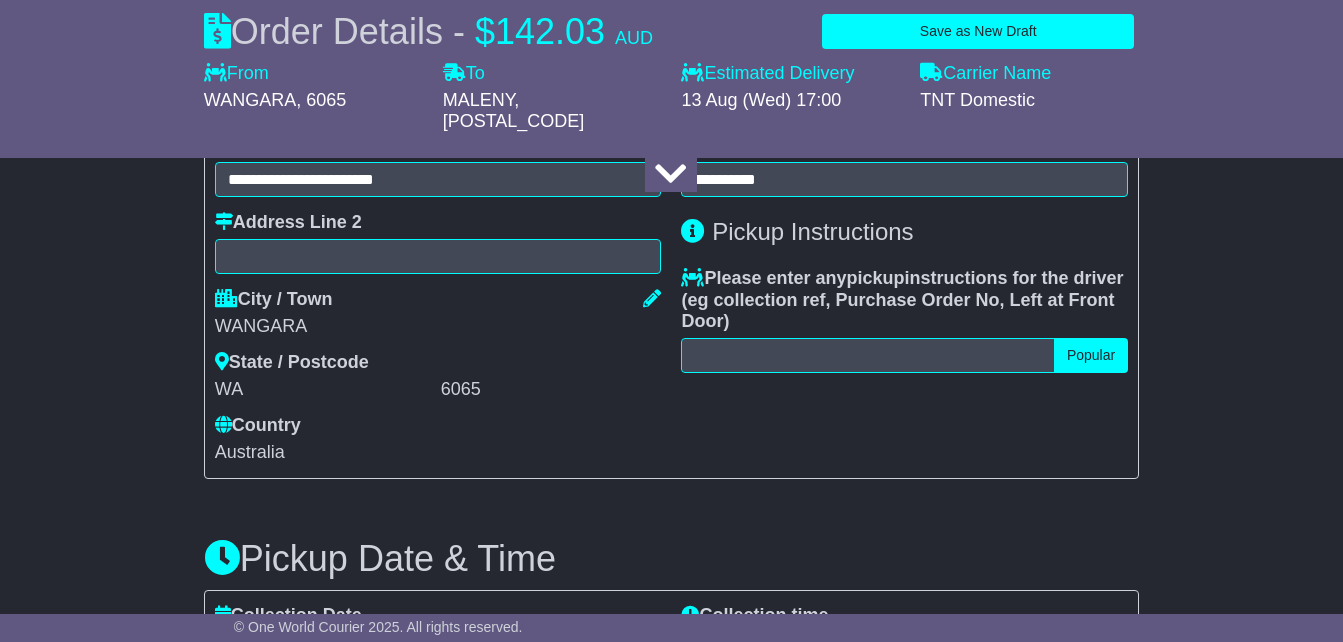 scroll, scrollTop: 896, scrollLeft: 0, axis: vertical 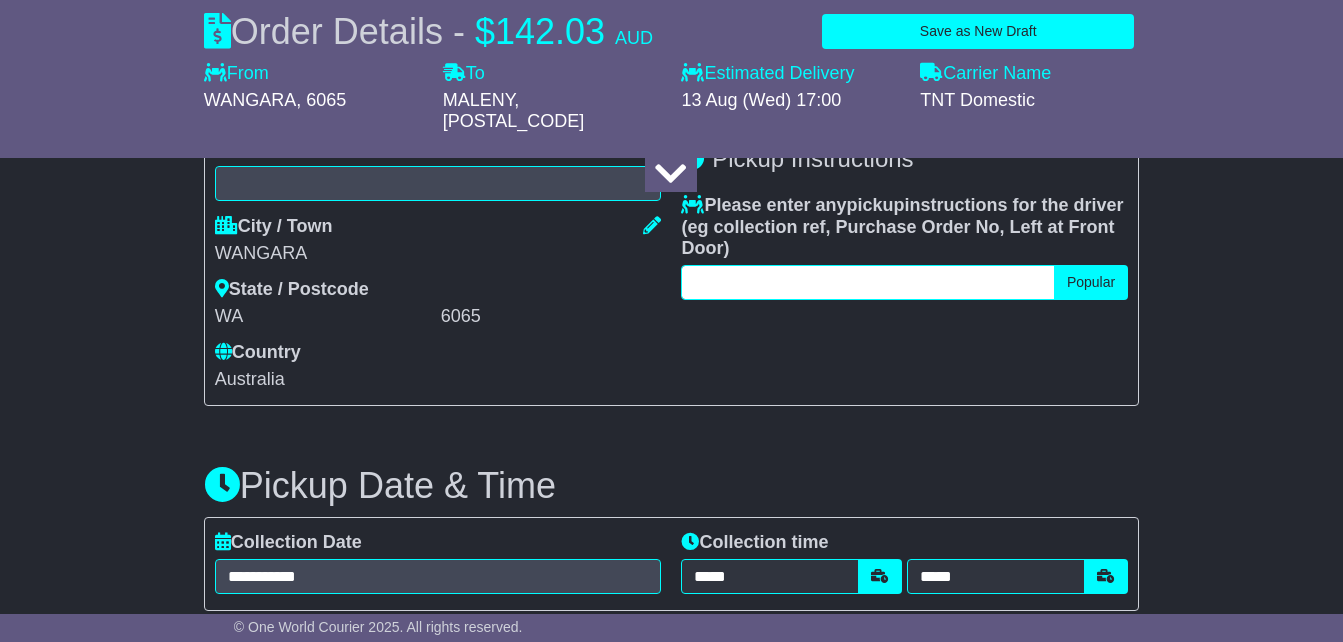 click at bounding box center (867, 282) 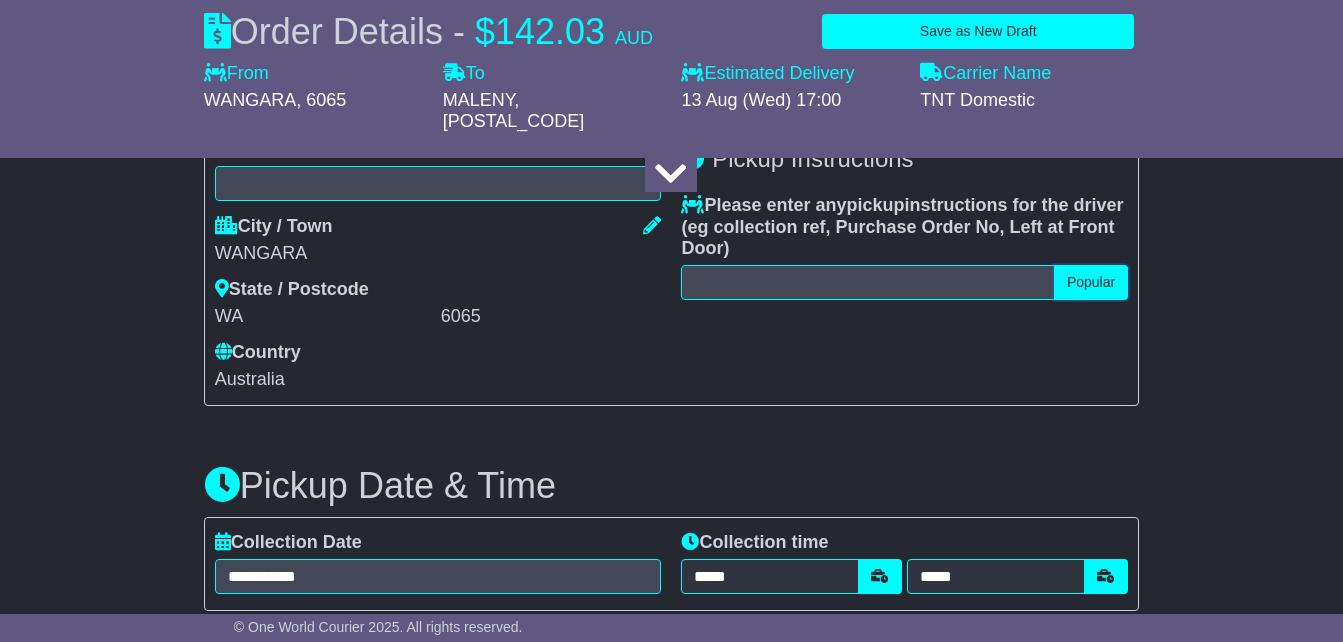 click on "Popular" at bounding box center [1091, 282] 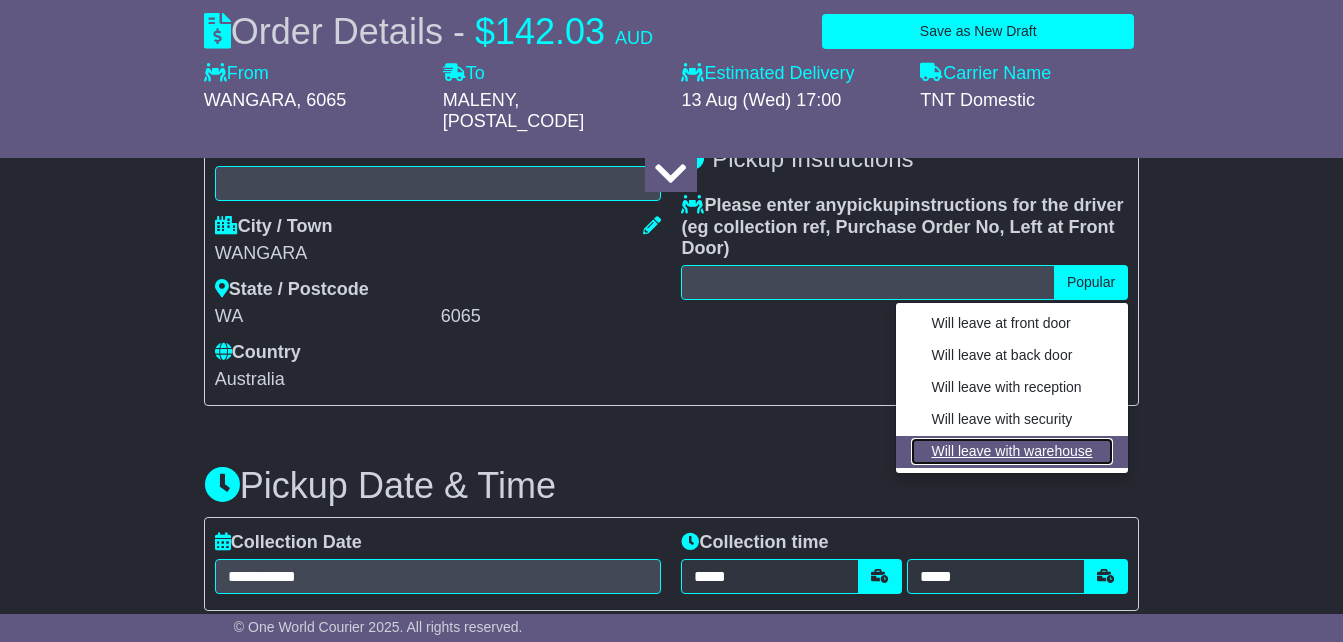 click on "Will leave with warehouse" at bounding box center [1011, 451] 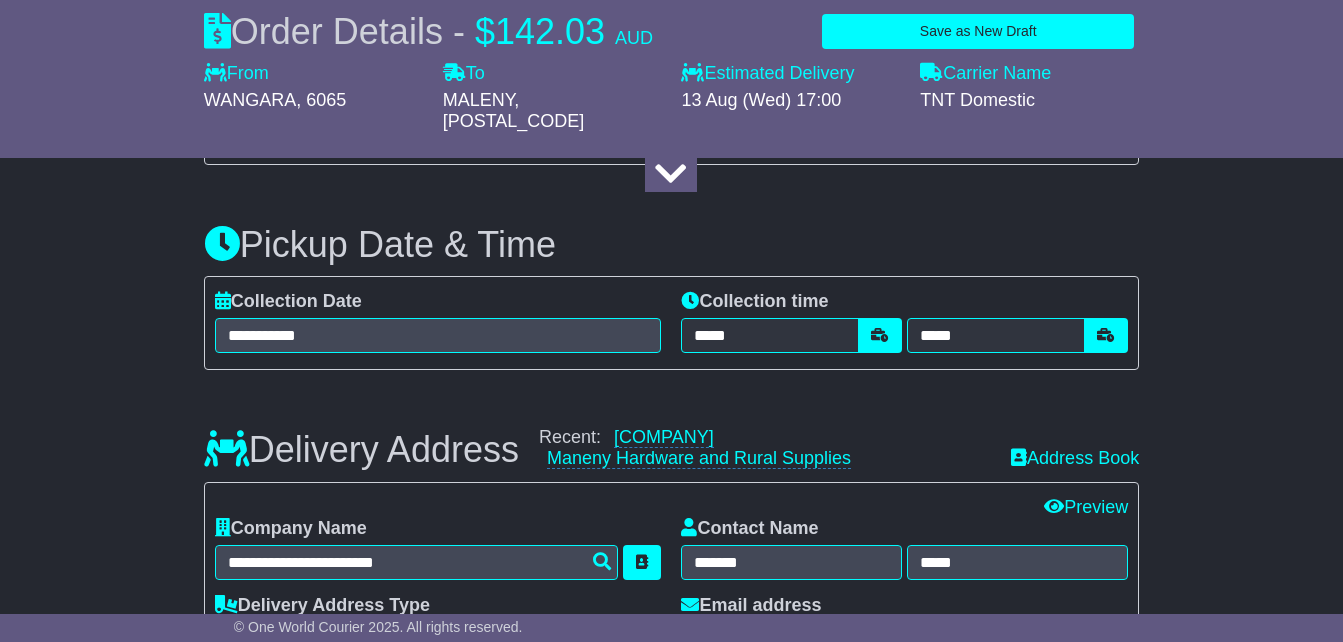 scroll, scrollTop: 1215, scrollLeft: 0, axis: vertical 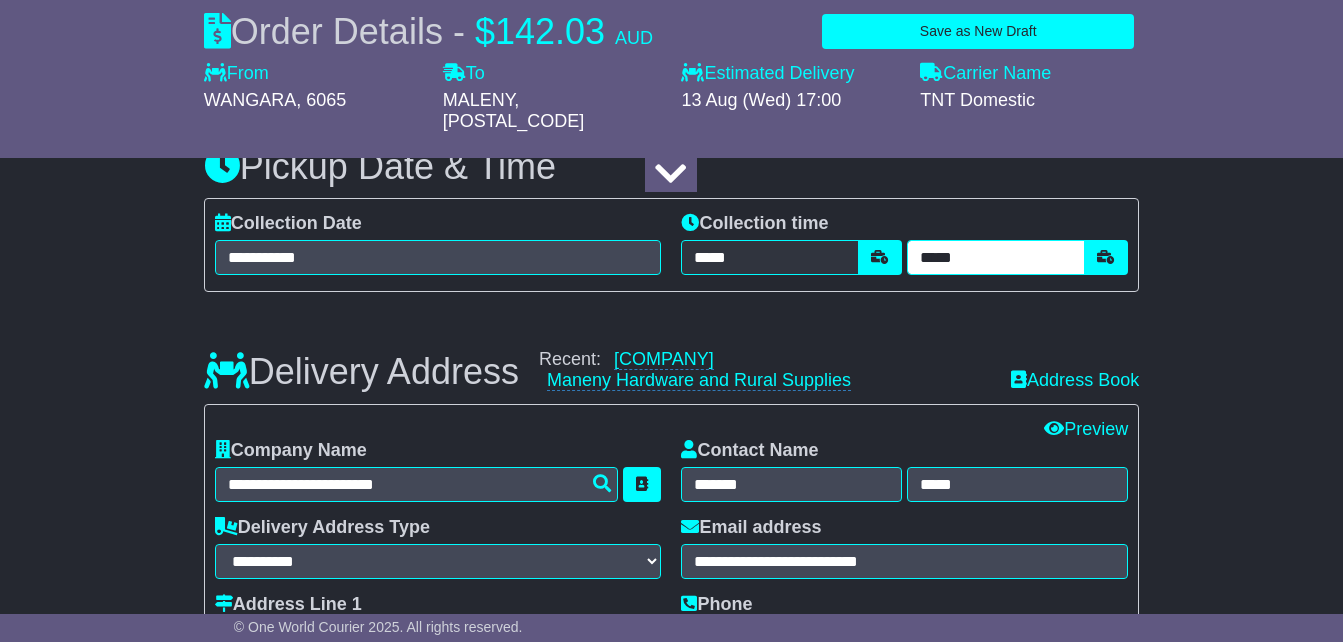 click on "*****" at bounding box center [996, 257] 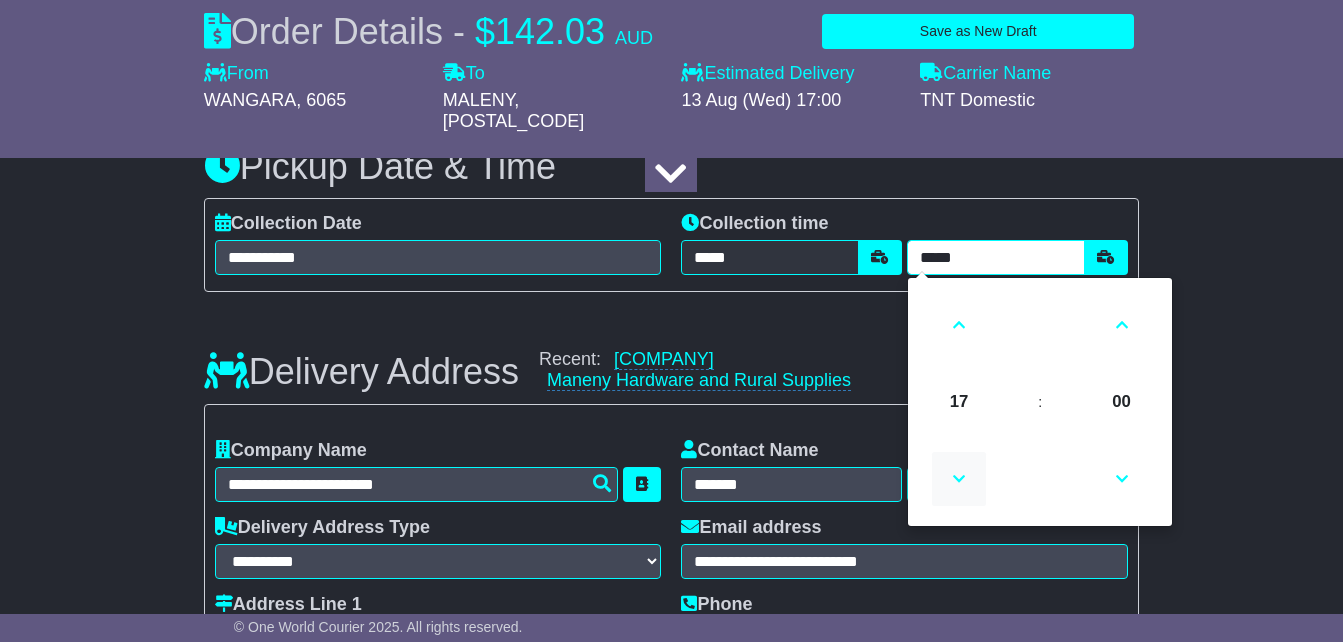 click at bounding box center [959, 479] 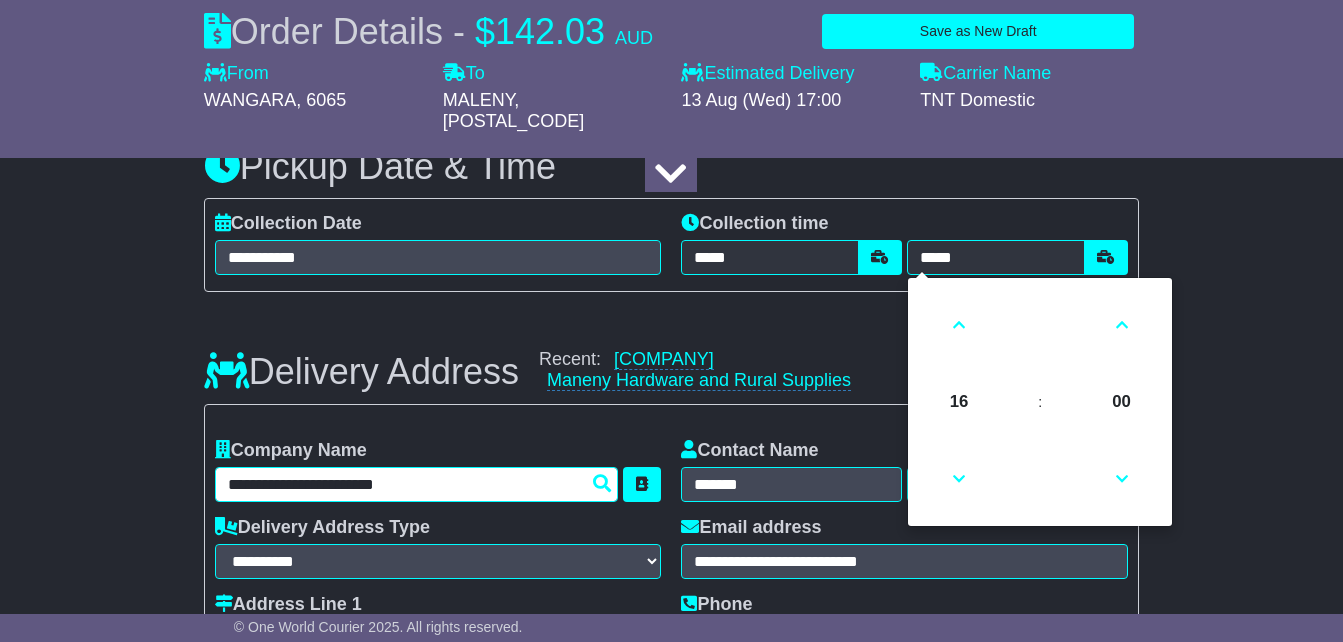 click on "**********" at bounding box center [417, 484] 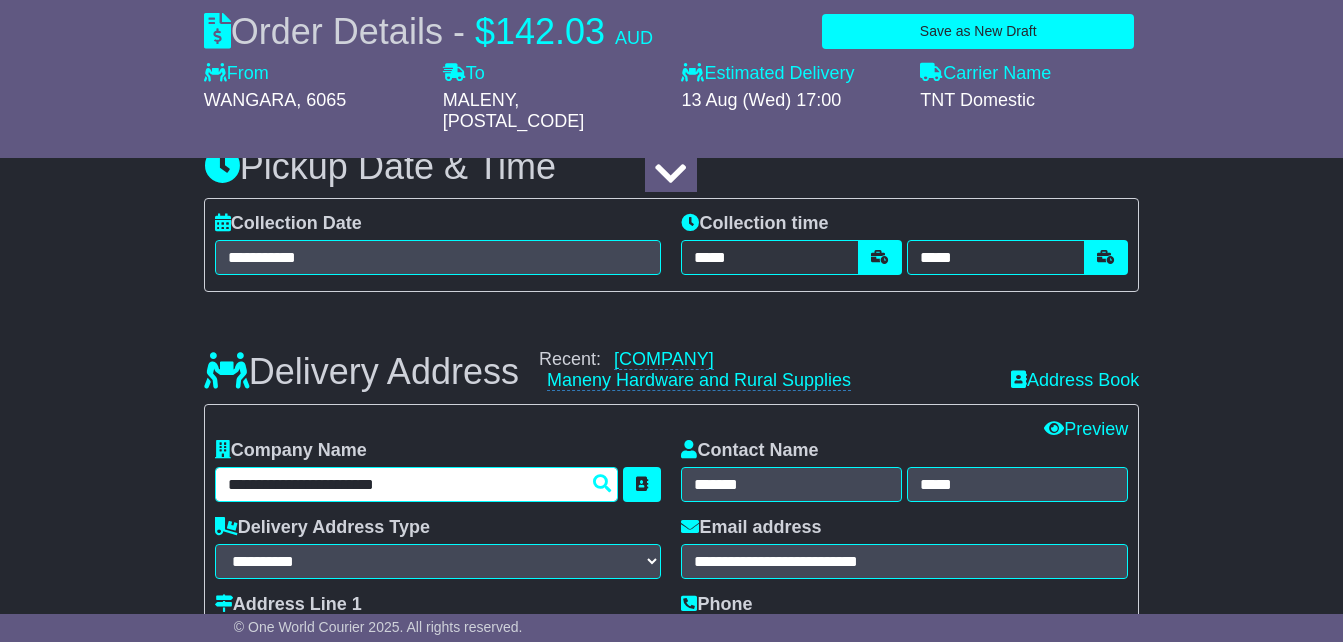 drag, startPoint x: 449, startPoint y: 501, endPoint x: 222, endPoint y: 493, distance: 227.14093 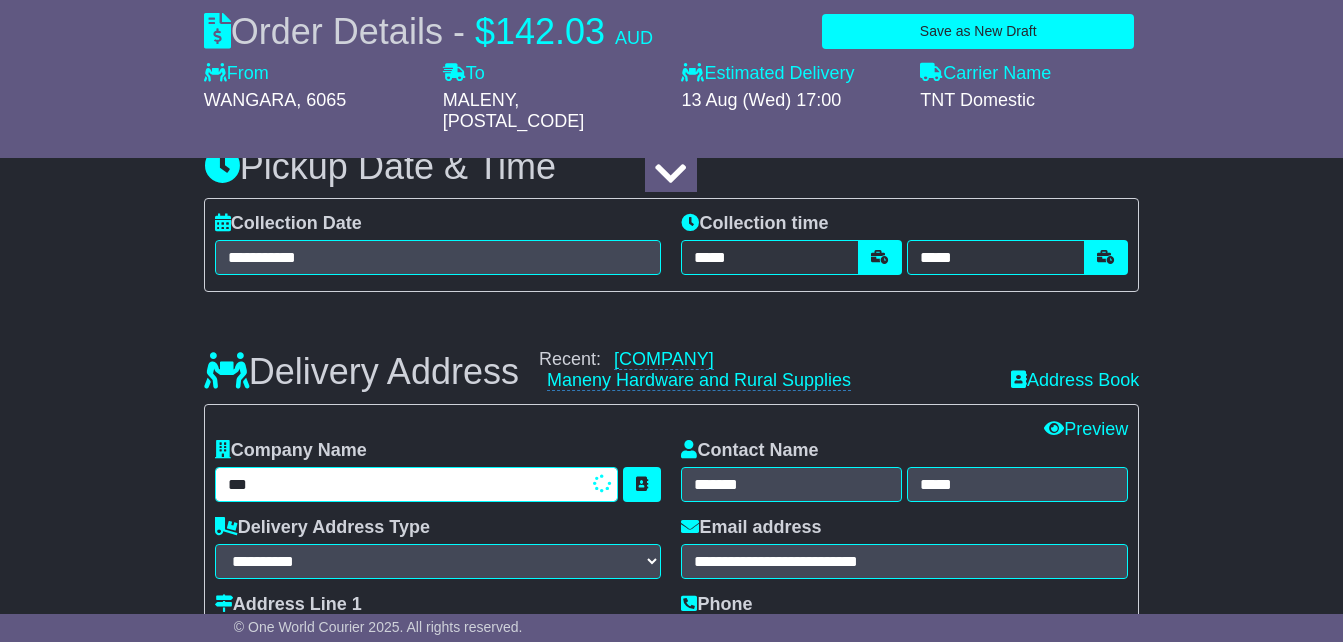 type on "****" 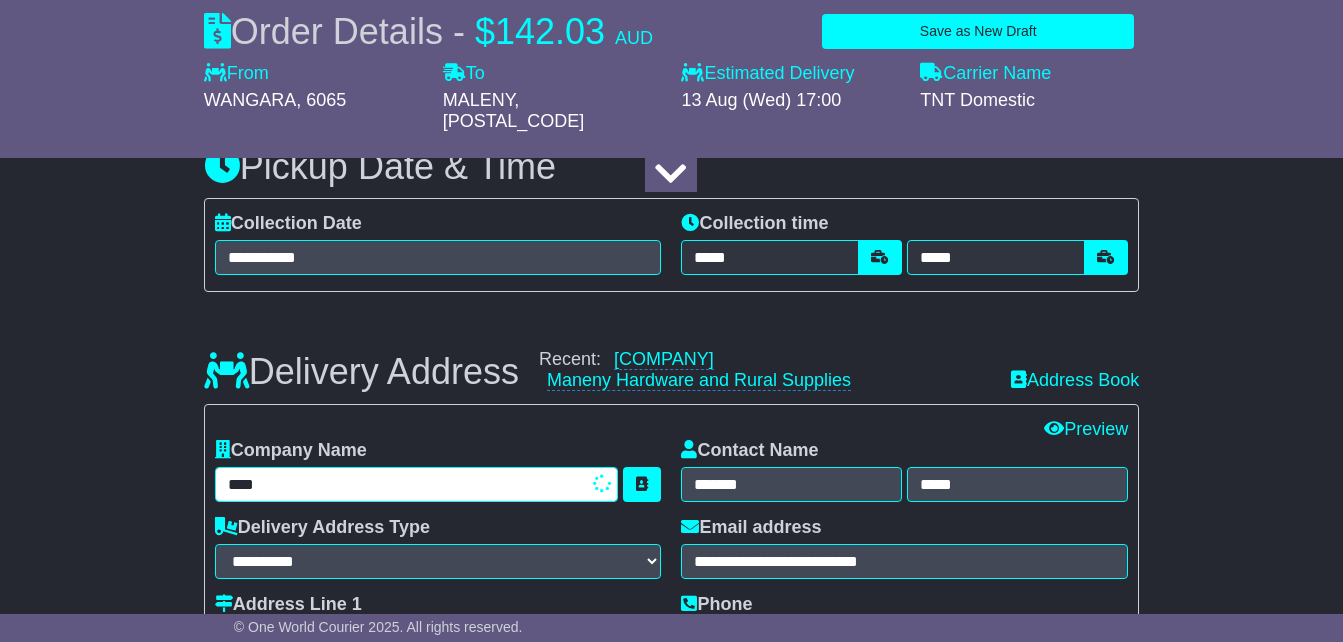 type on "**********" 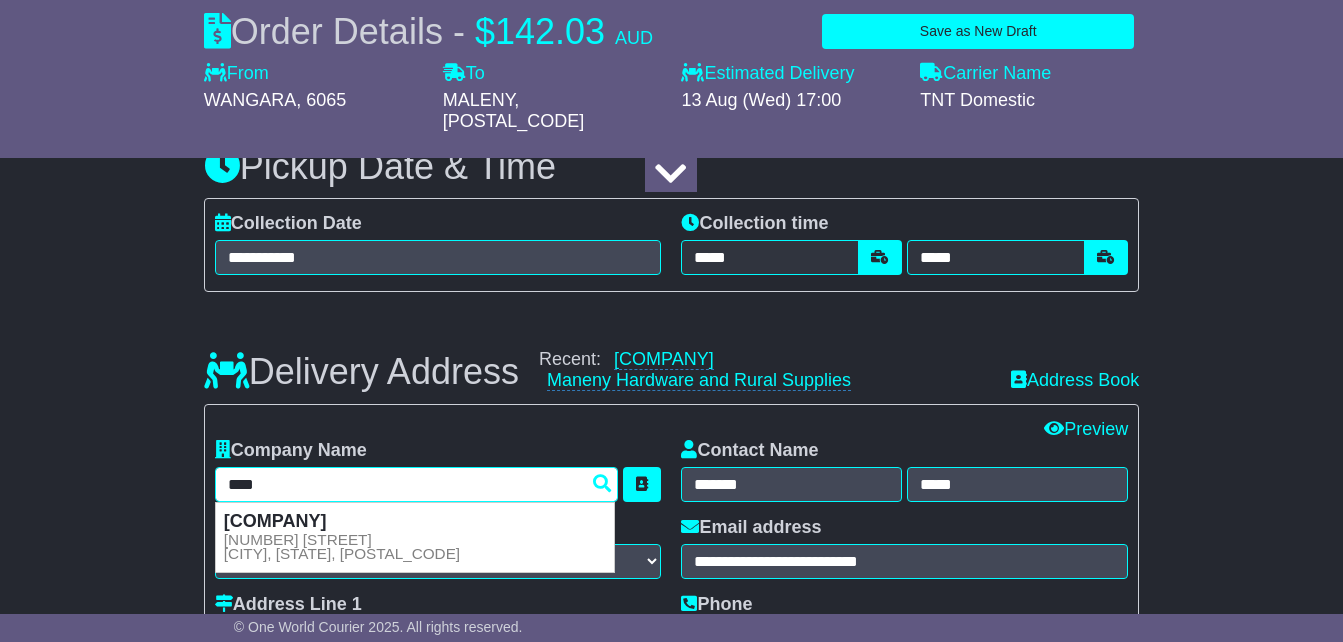 type on "**********" 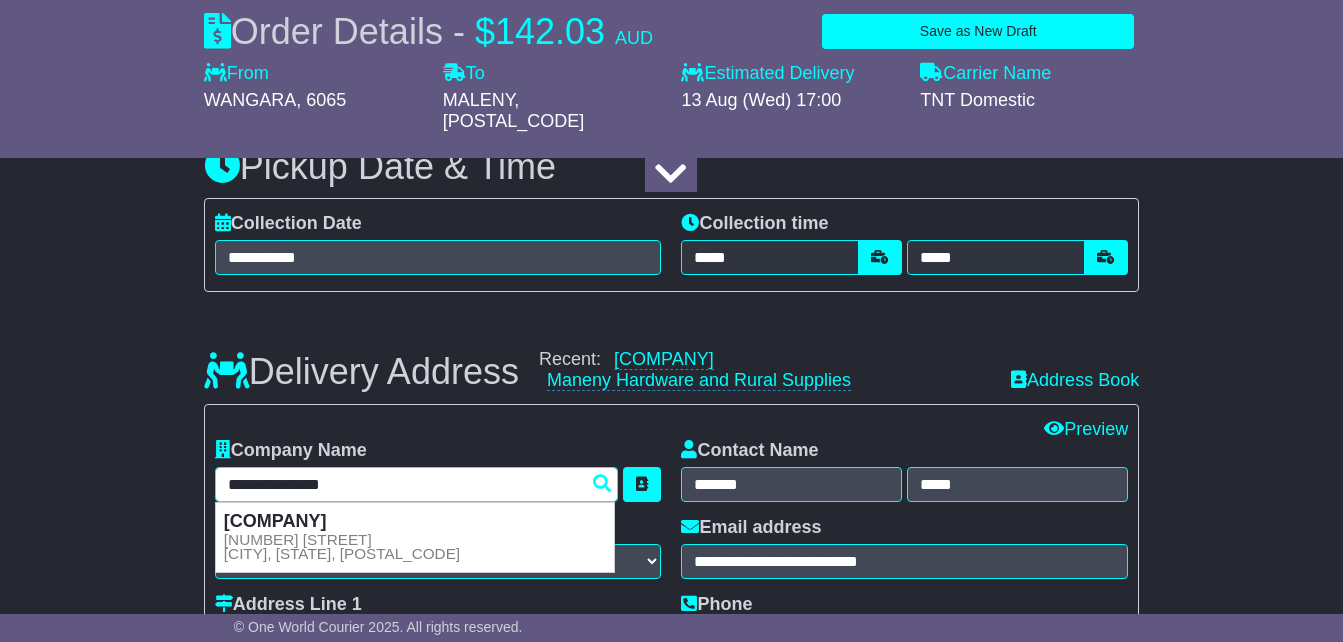 type 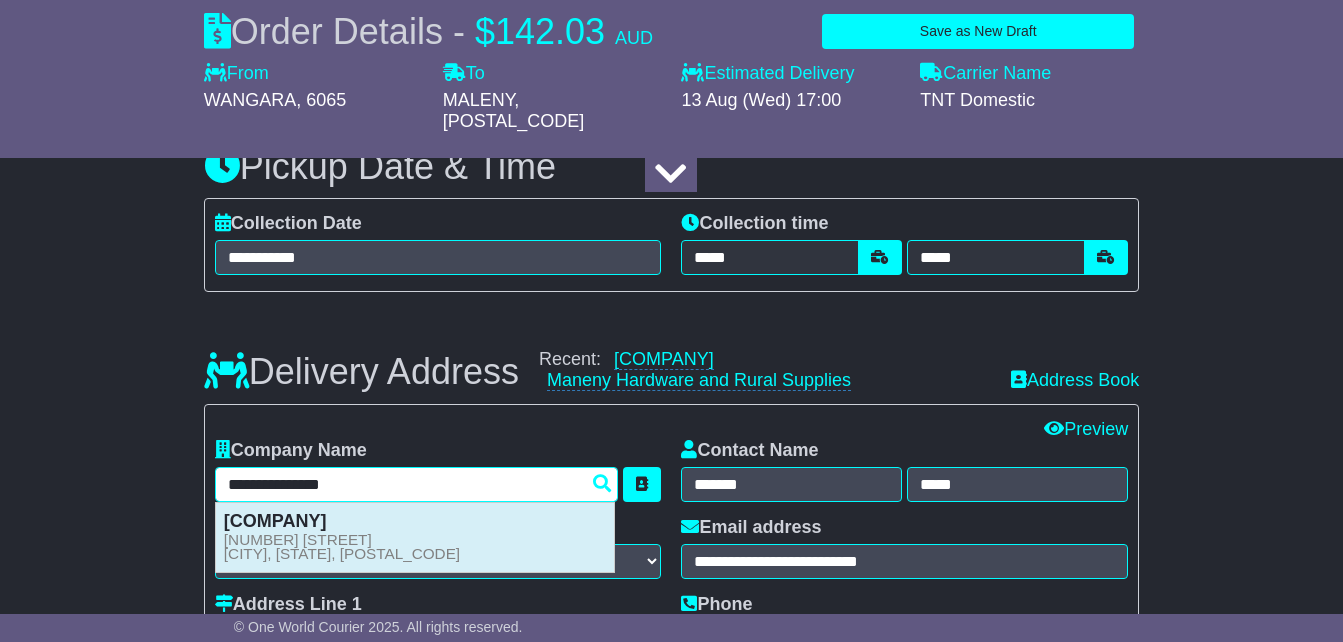 click on "[NUMBER] [STREET]   [CITY], [STATE], [POSTAL_CODE]" at bounding box center (342, 547) 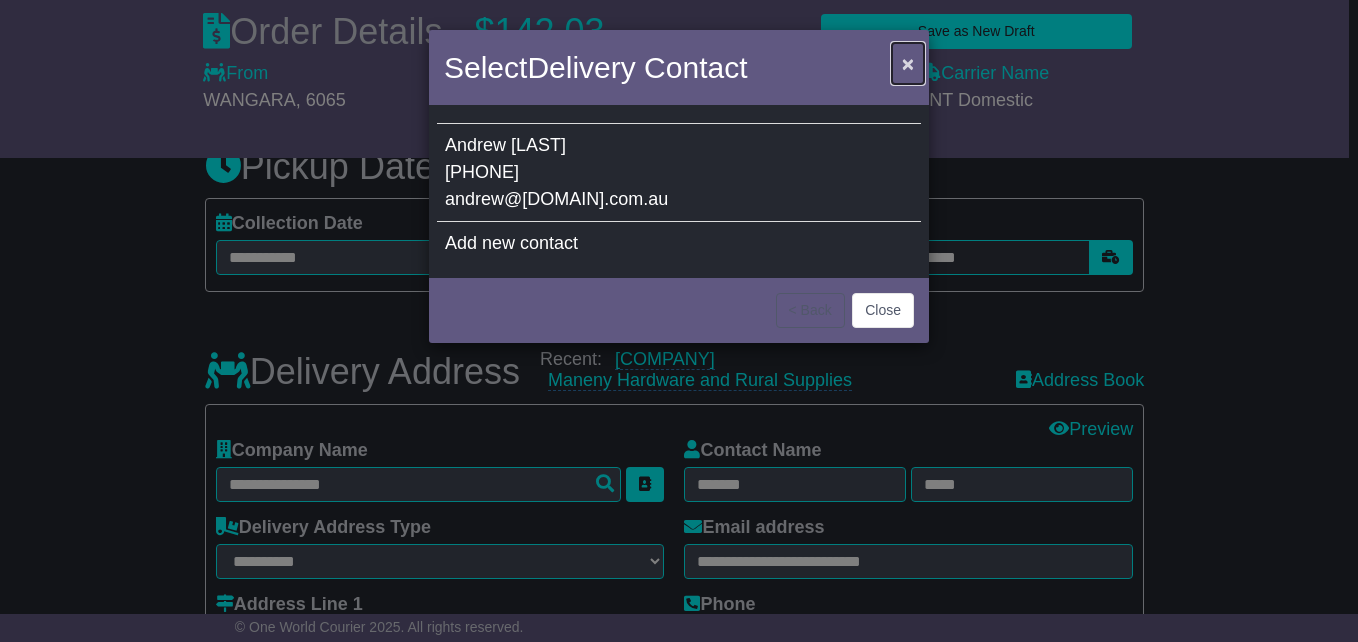 click on "×" at bounding box center (908, 63) 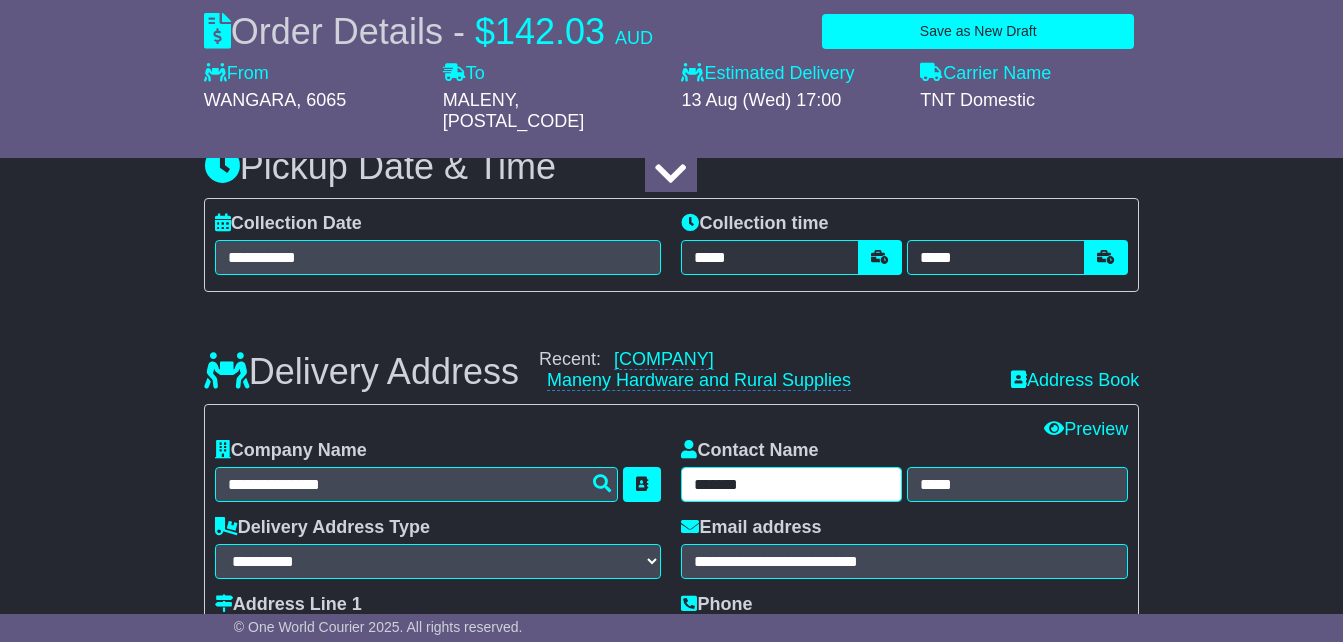 drag, startPoint x: 747, startPoint y: 498, endPoint x: 674, endPoint y: 497, distance: 73.00685 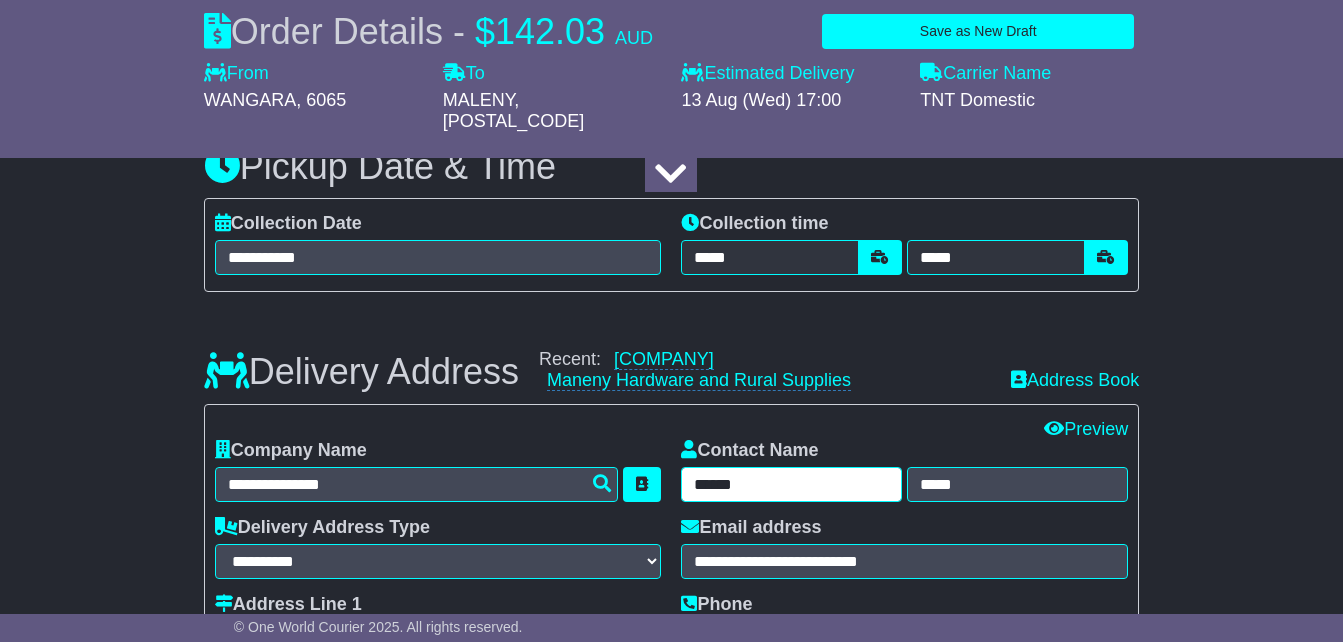 type on "******" 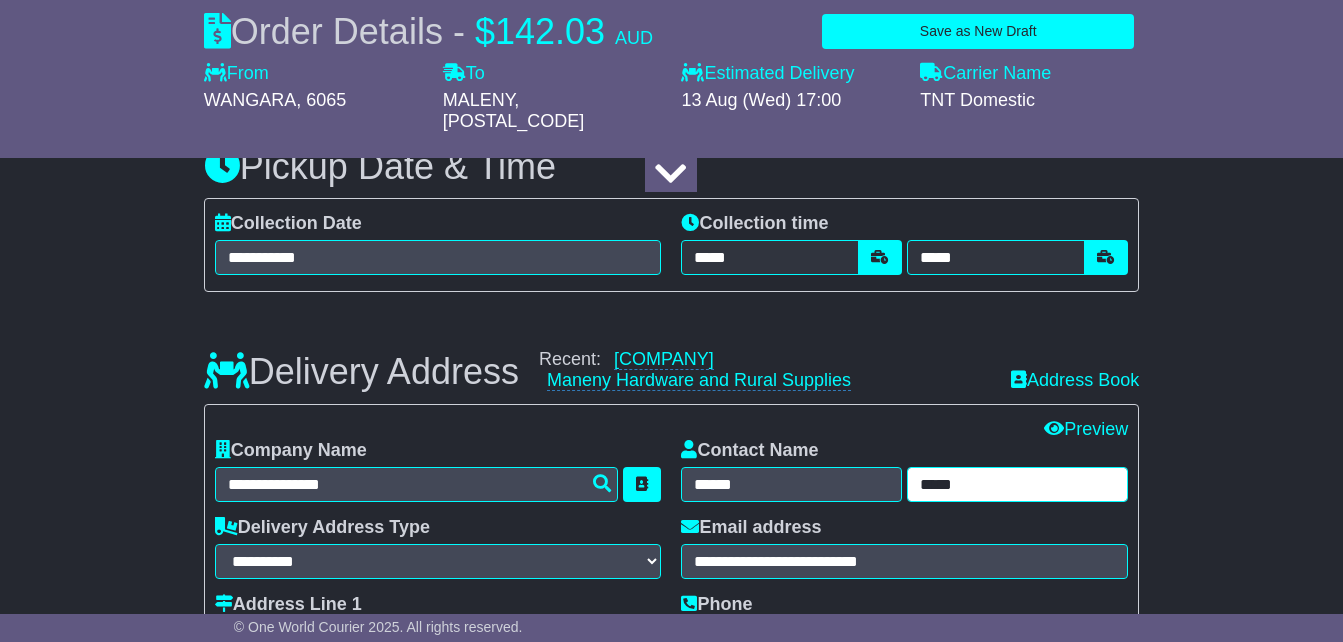 drag, startPoint x: 983, startPoint y: 496, endPoint x: 908, endPoint y: 498, distance: 75.026665 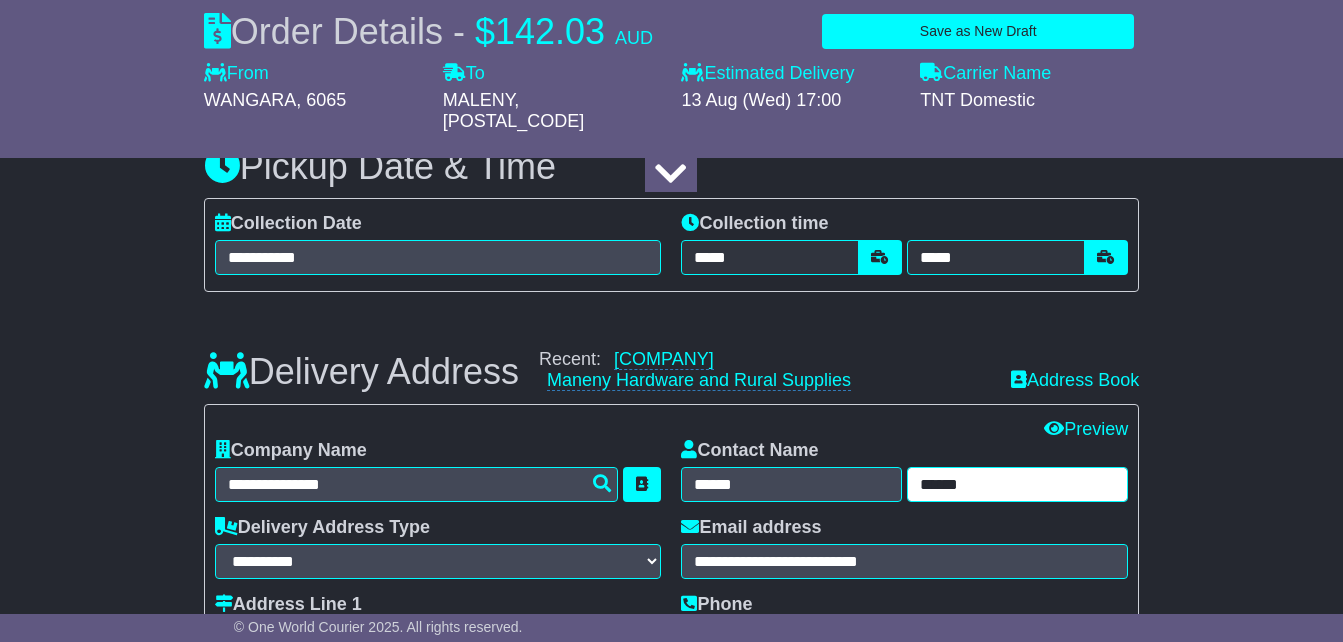 type on "******" 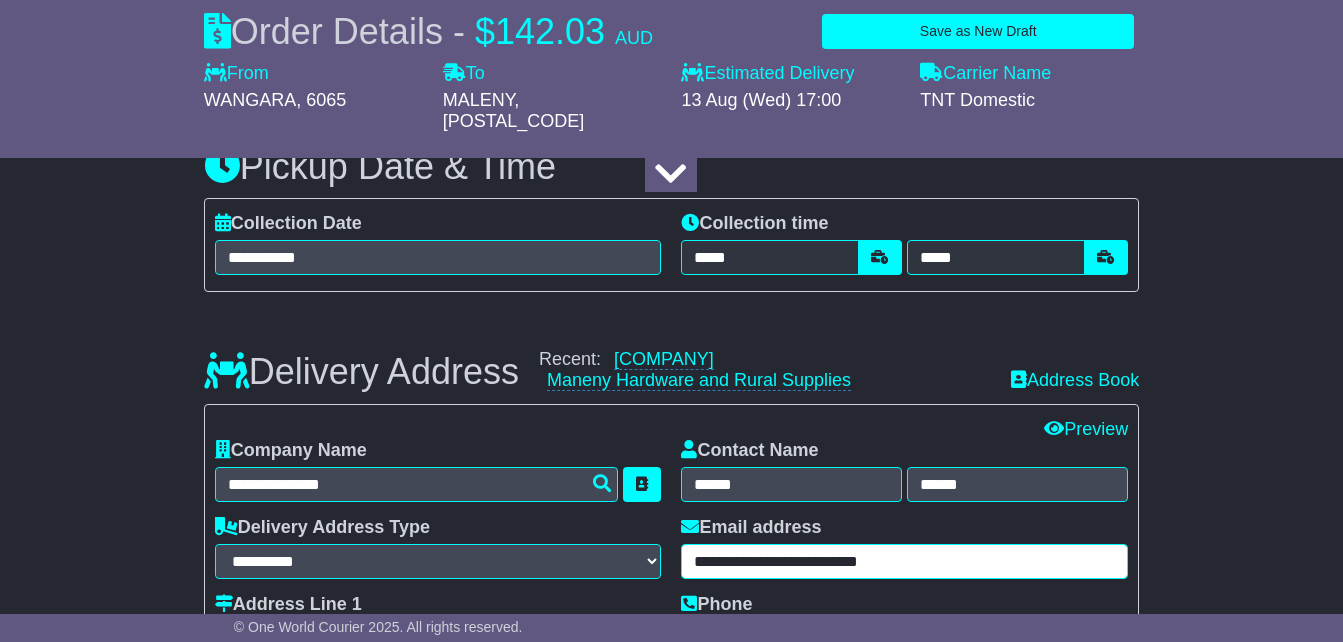 drag, startPoint x: 943, startPoint y: 575, endPoint x: 669, endPoint y: 596, distance: 274.80356 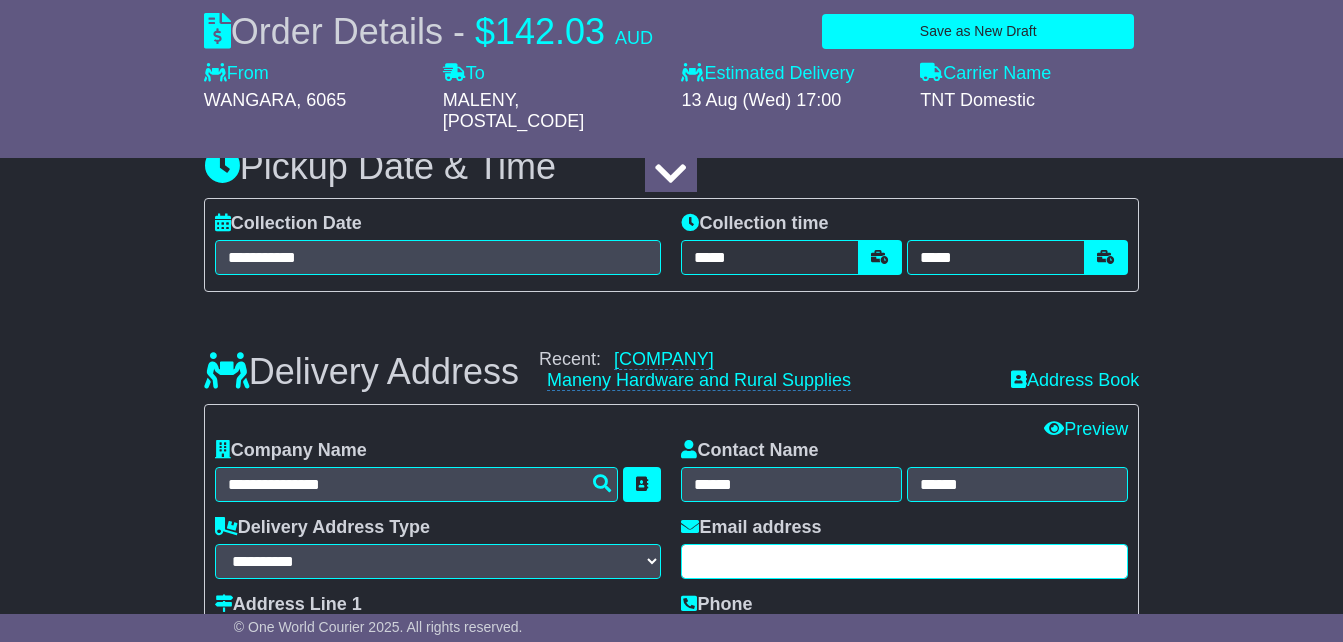 type 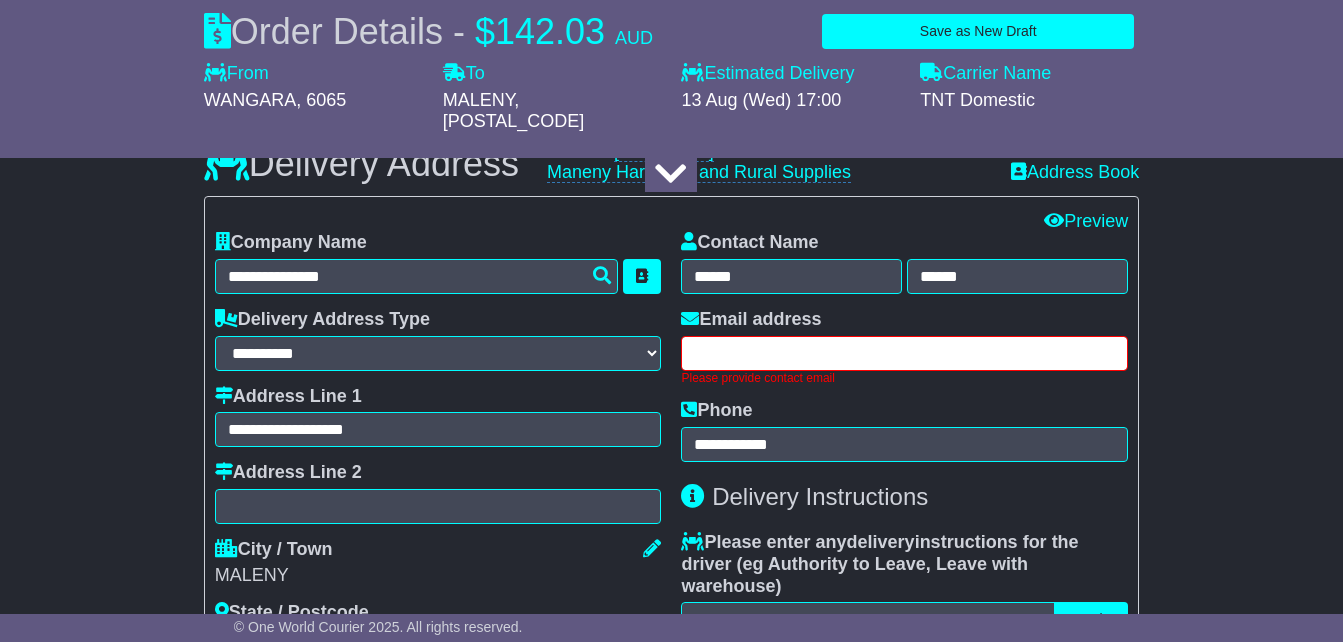 scroll, scrollTop: 1456, scrollLeft: 0, axis: vertical 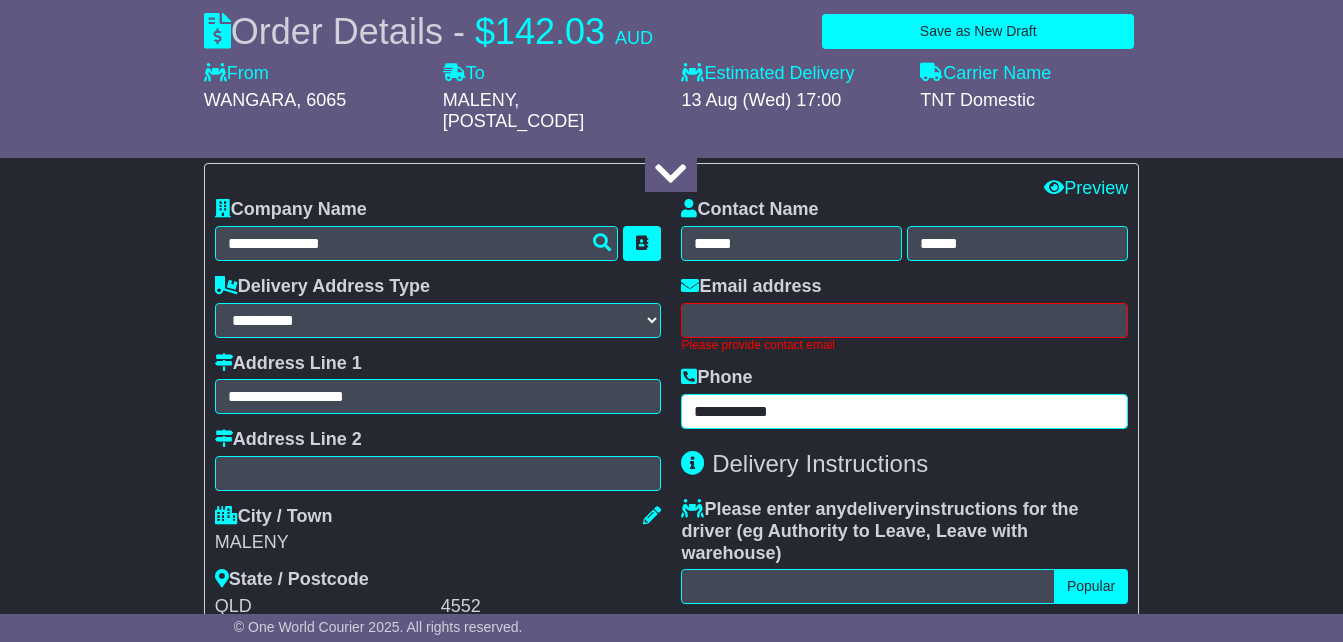 drag, startPoint x: 829, startPoint y: 423, endPoint x: 679, endPoint y: 424, distance: 150.00333 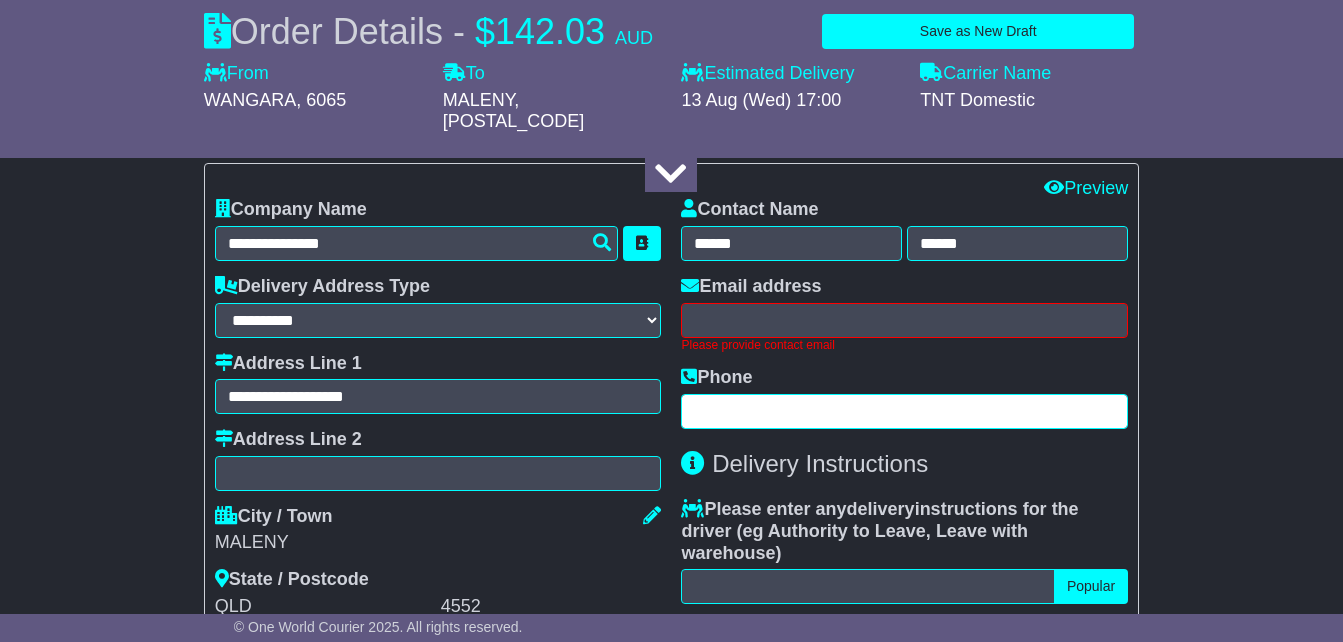 click at bounding box center [904, 411] 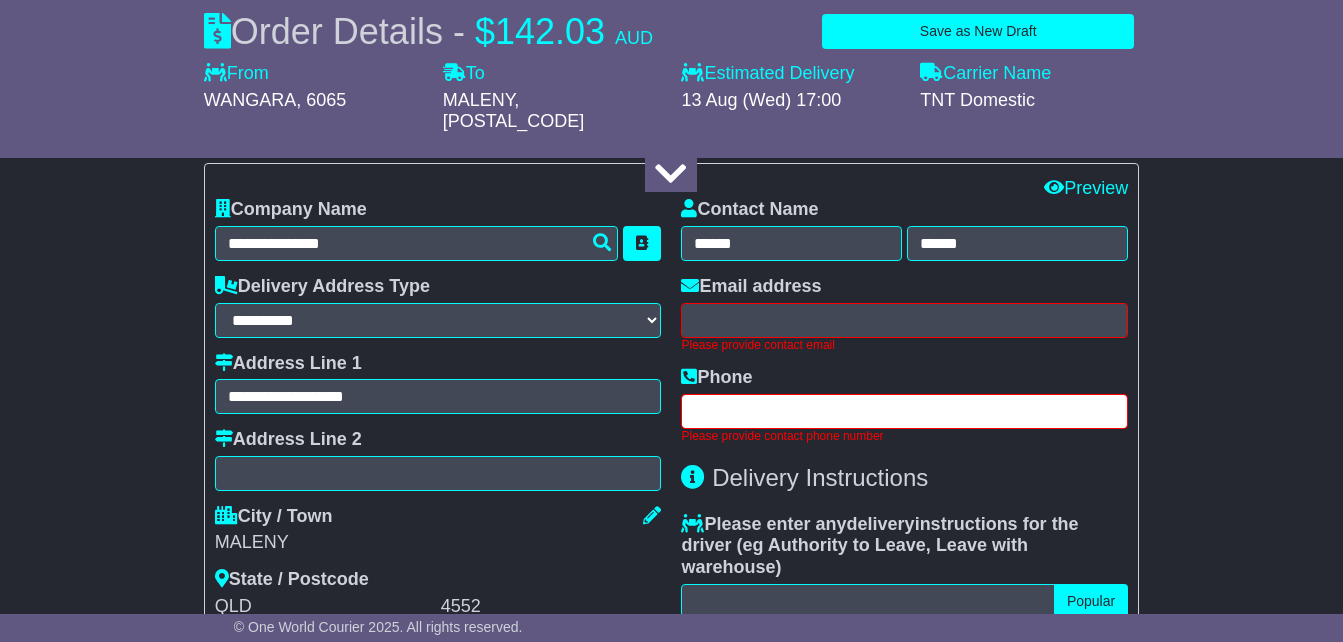 paste on "**********" 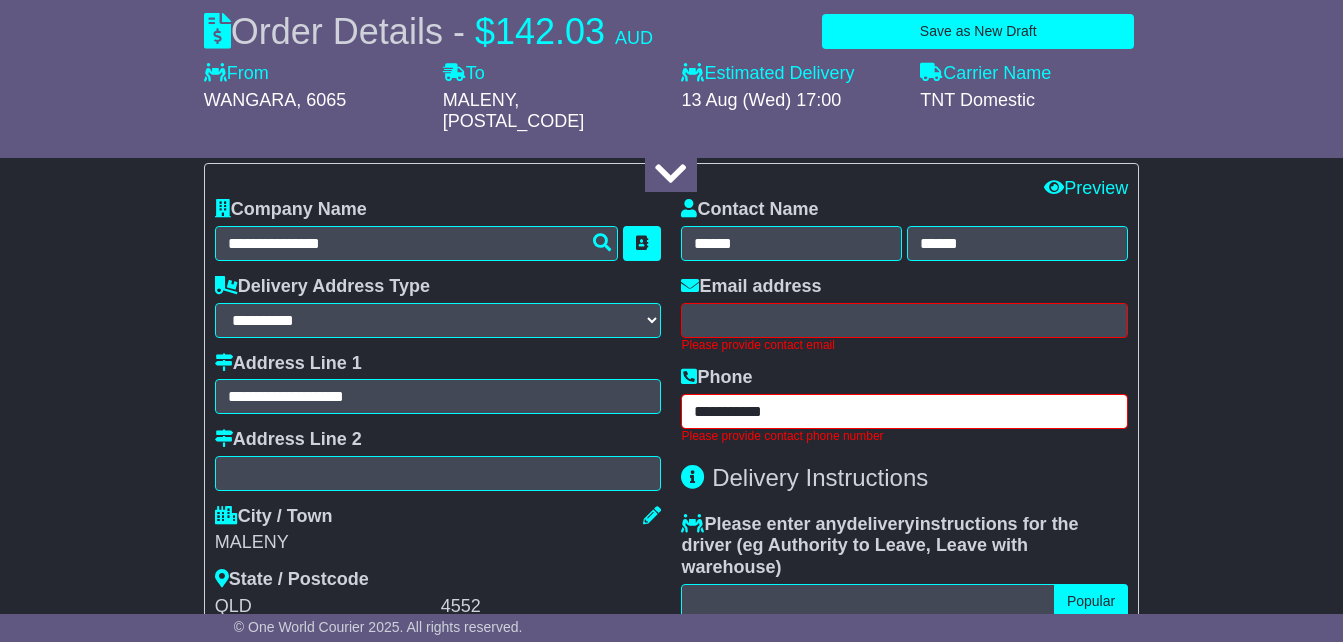 click on "**********" at bounding box center [904, 411] 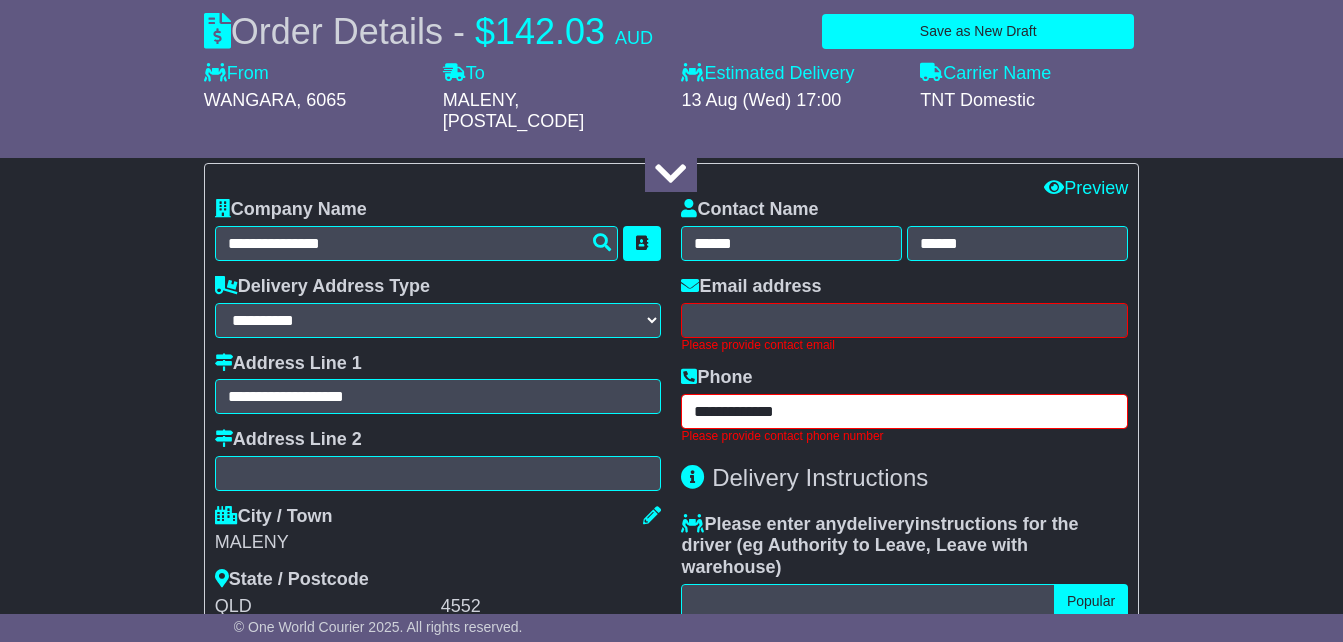 type on "**********" 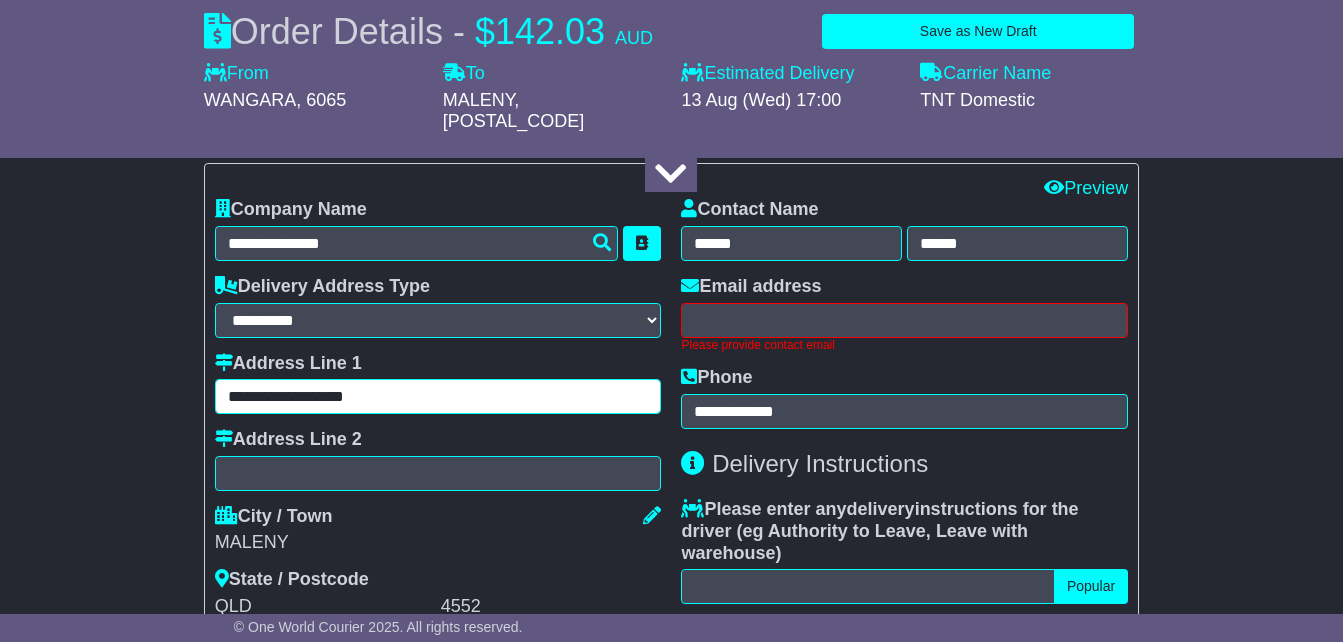 drag, startPoint x: 394, startPoint y: 409, endPoint x: 208, endPoint y: 420, distance: 186.32498 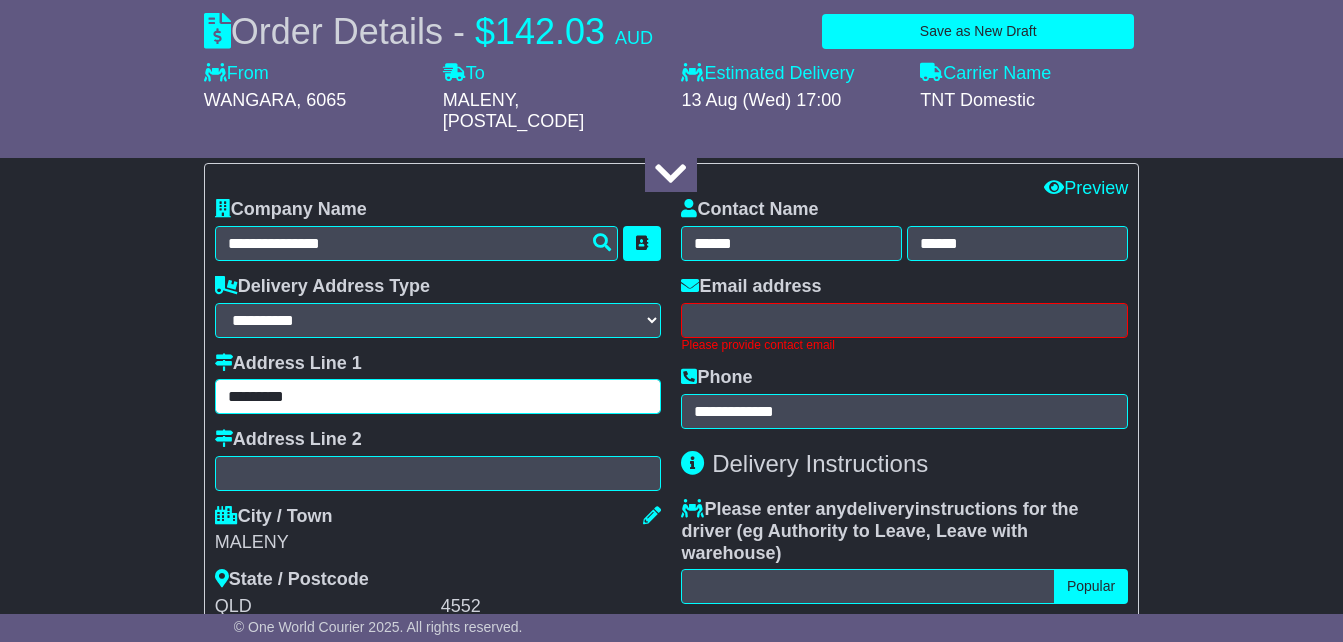 type on "**********" 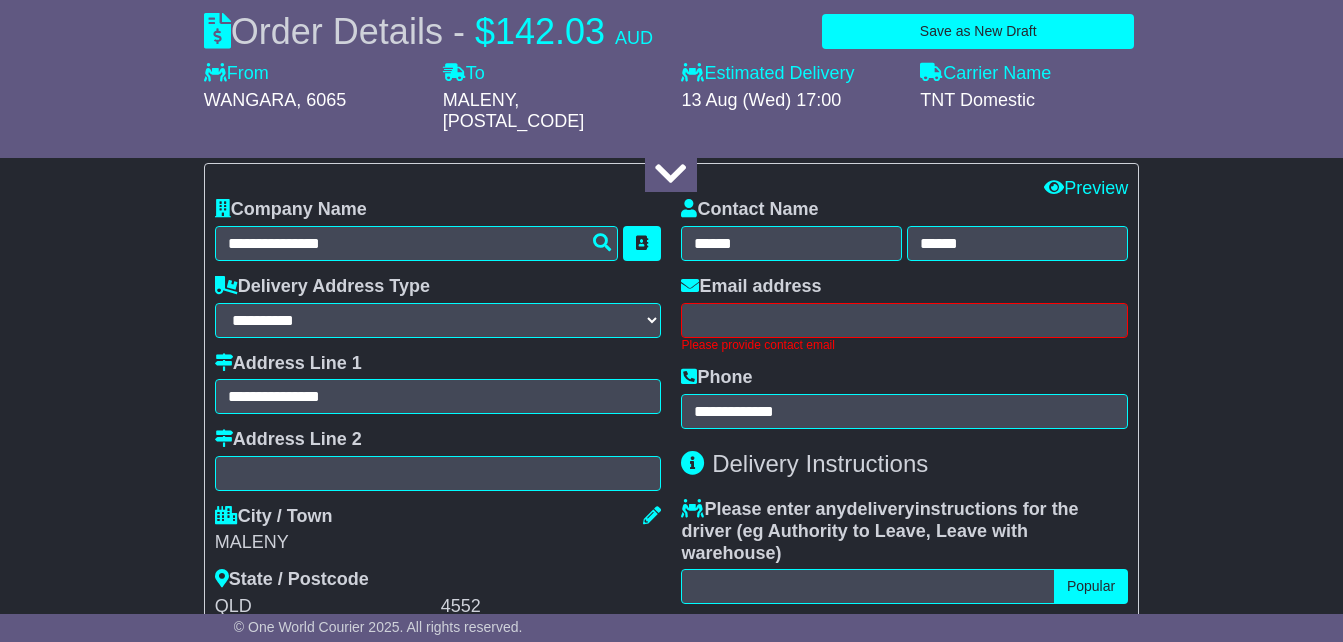type on "**********" 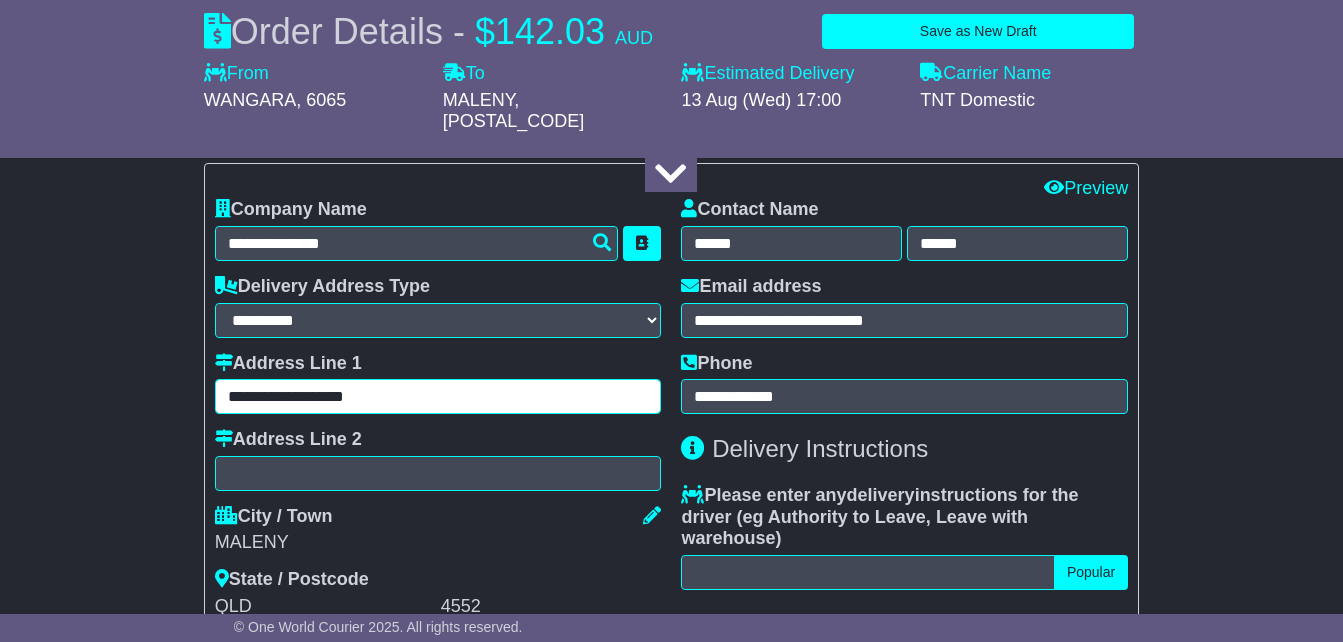 drag, startPoint x: 412, startPoint y: 406, endPoint x: 222, endPoint y: 409, distance: 190.02368 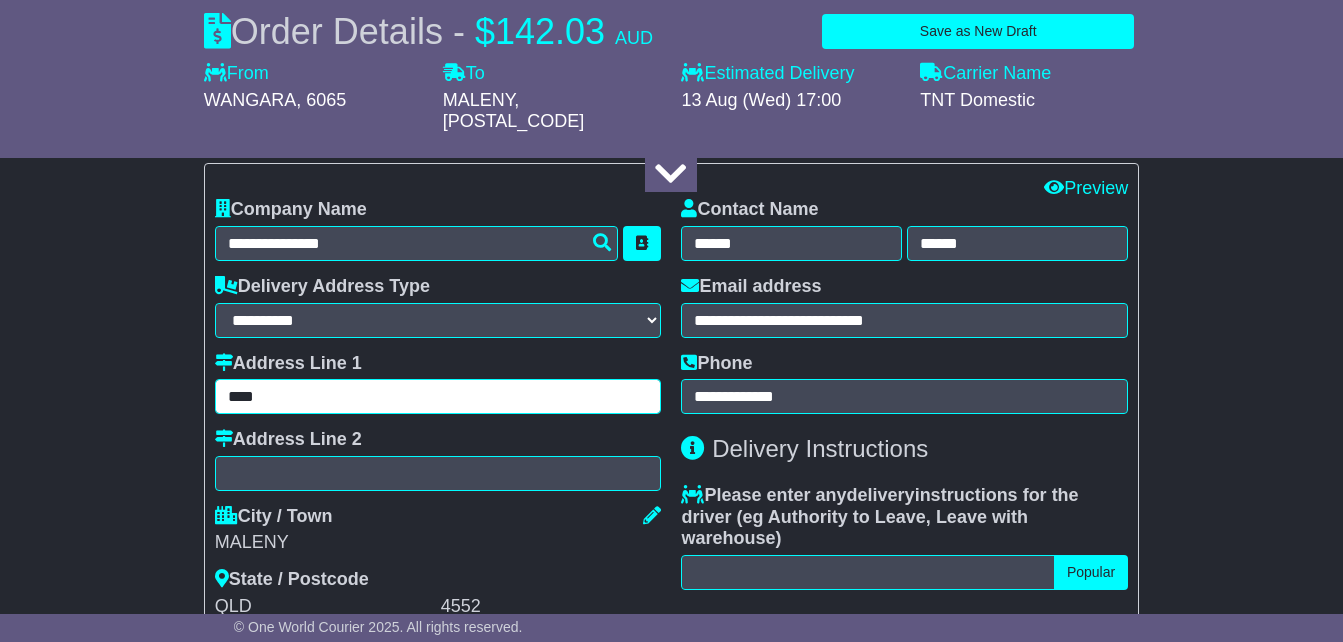 type on "**********" 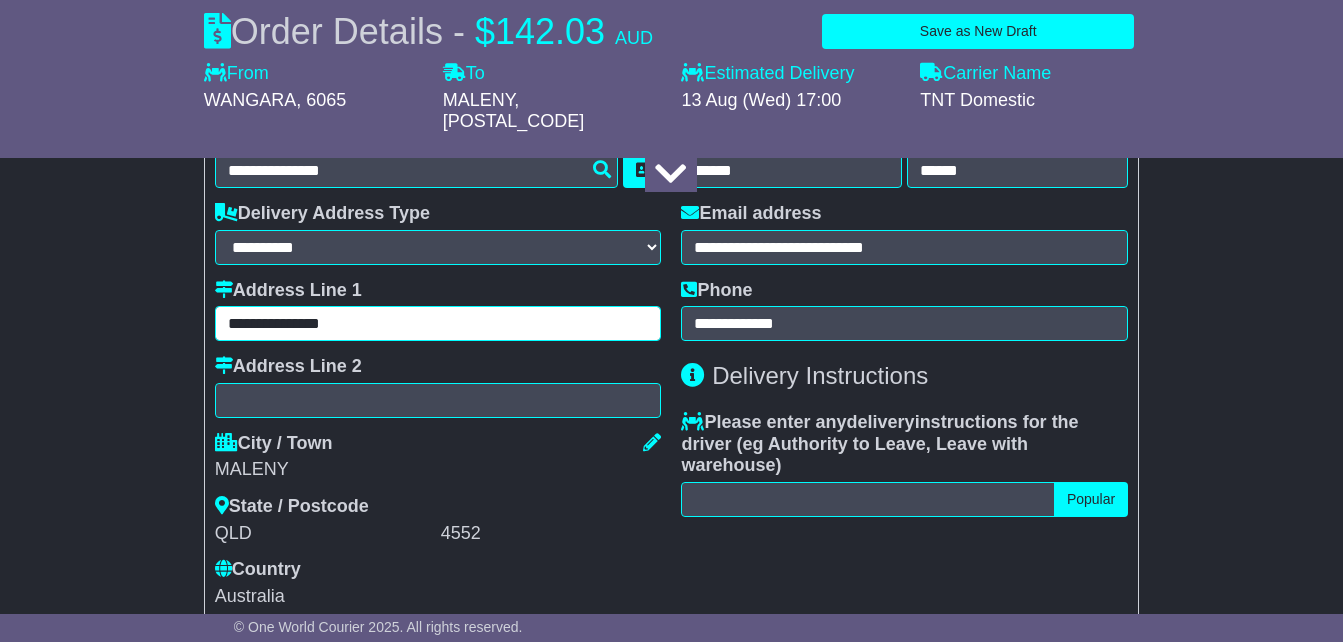 scroll, scrollTop: 1535, scrollLeft: 0, axis: vertical 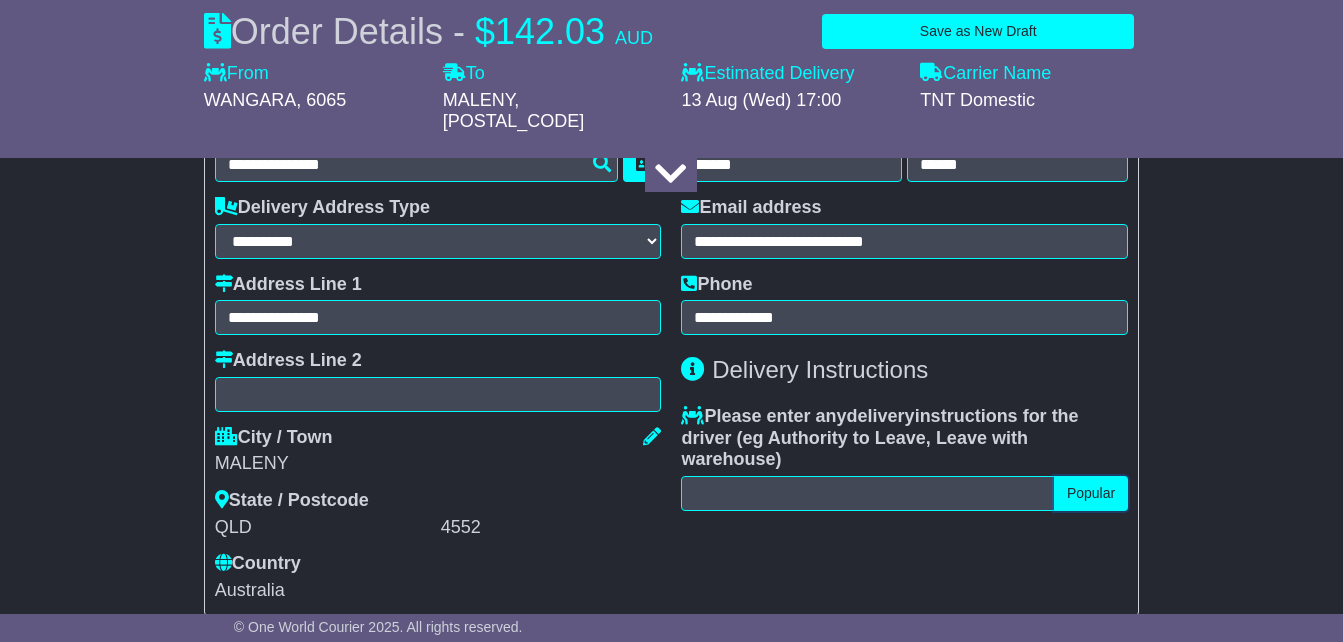 click on "Popular" at bounding box center (1091, 493) 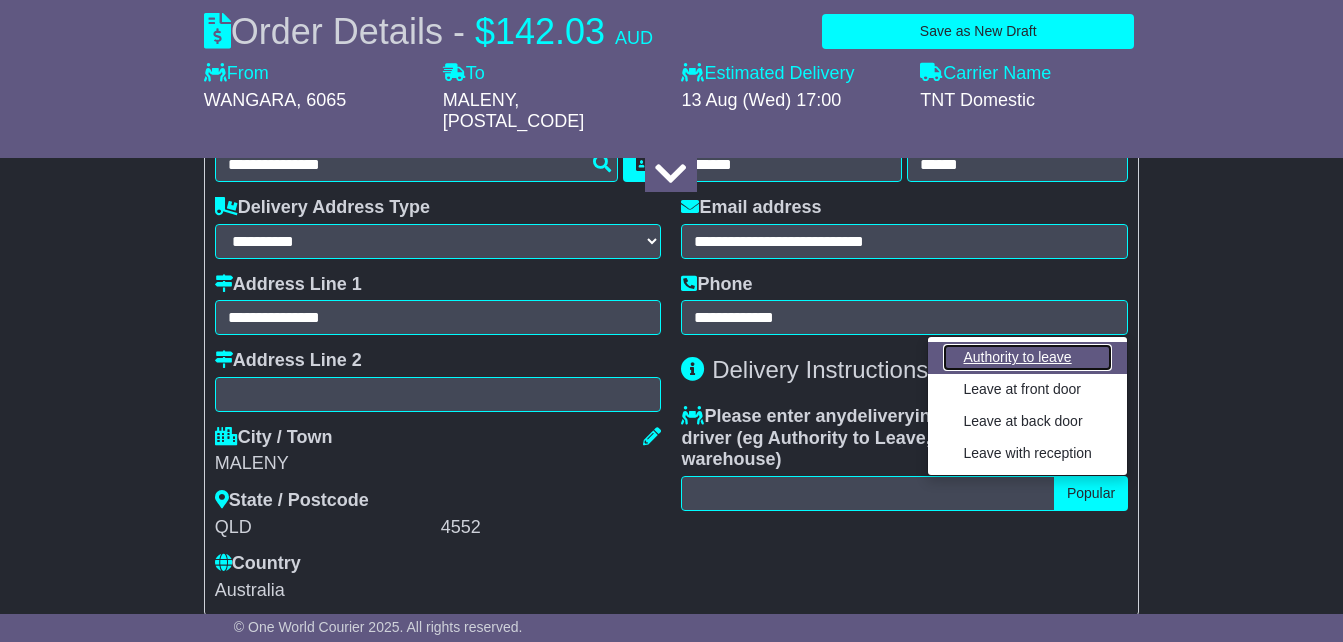 click on "Authority to leave" at bounding box center (1027, 357) 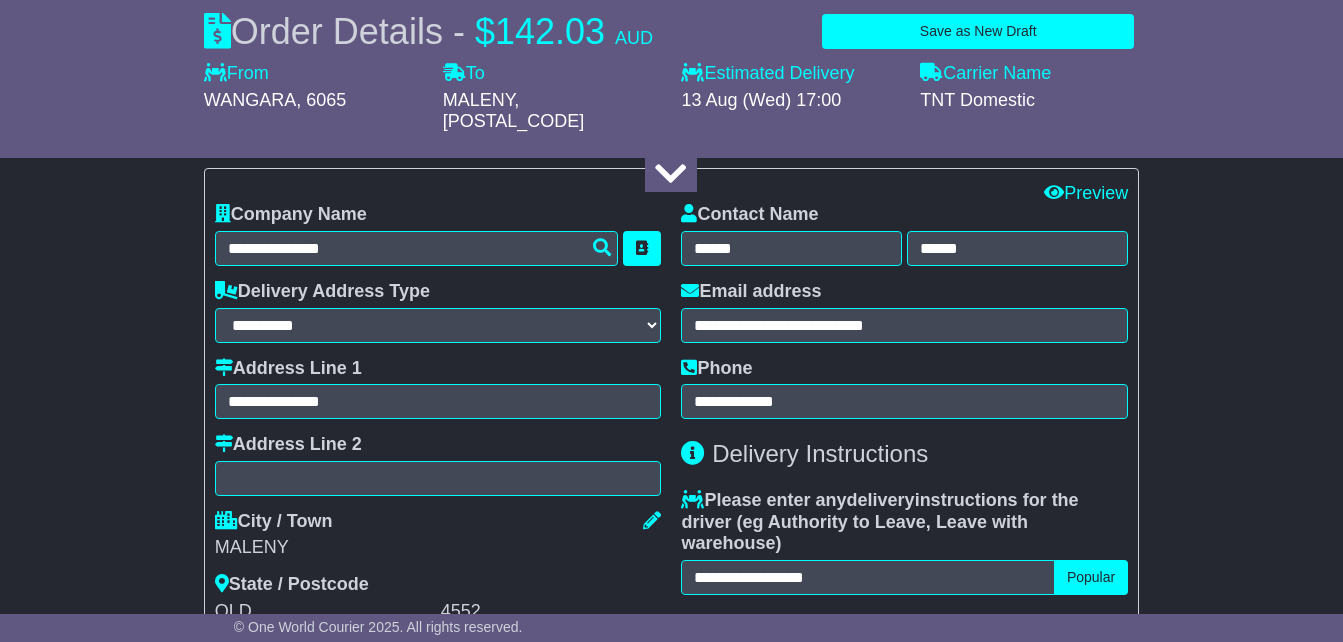 scroll, scrollTop: 1400, scrollLeft: 0, axis: vertical 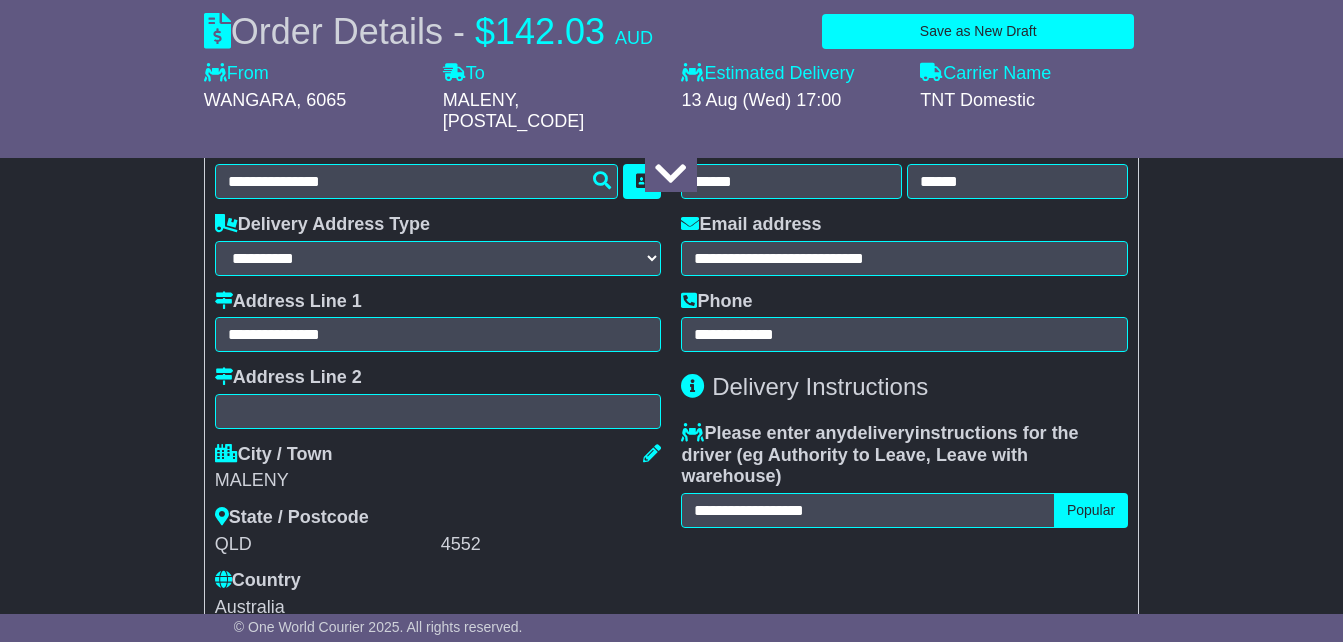click on "4552" at bounding box center (551, 545) 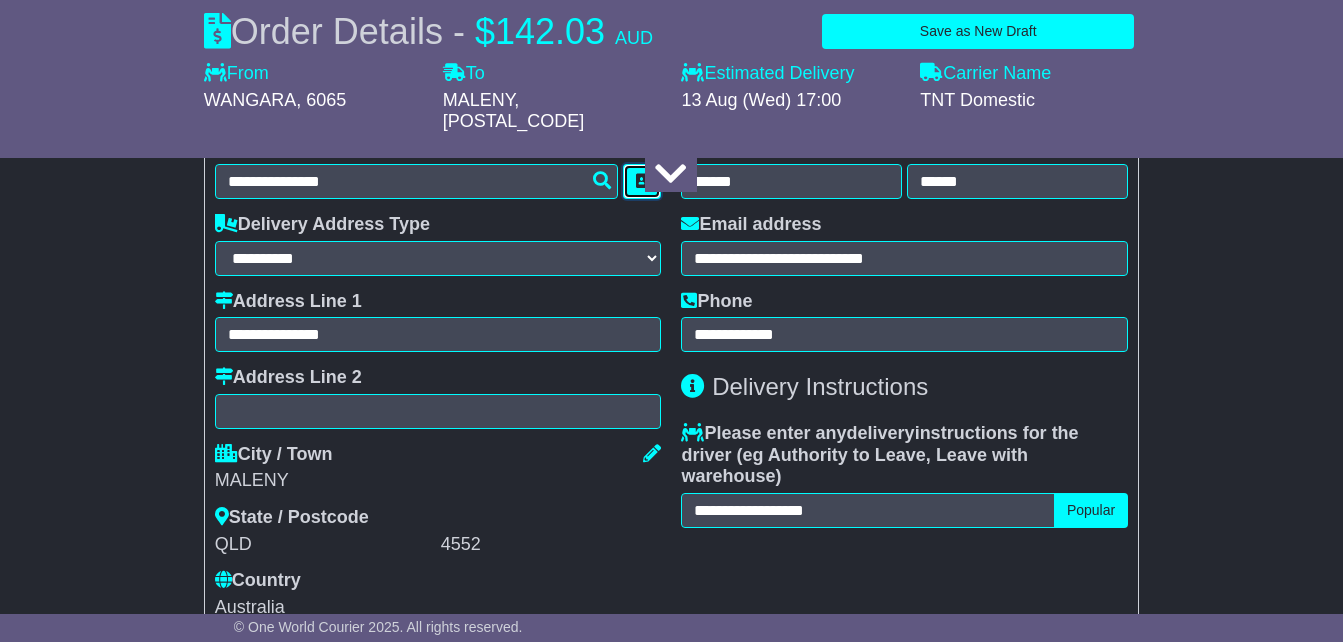 click at bounding box center [642, 181] 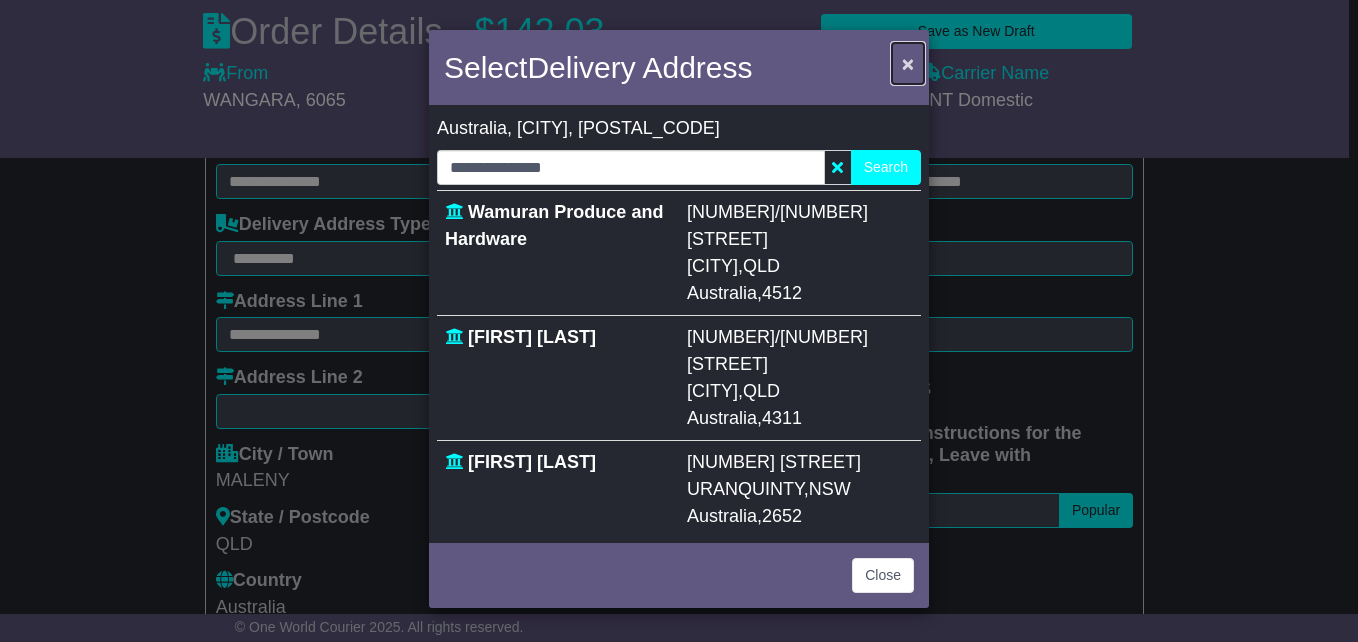 click on "×" at bounding box center [908, 63] 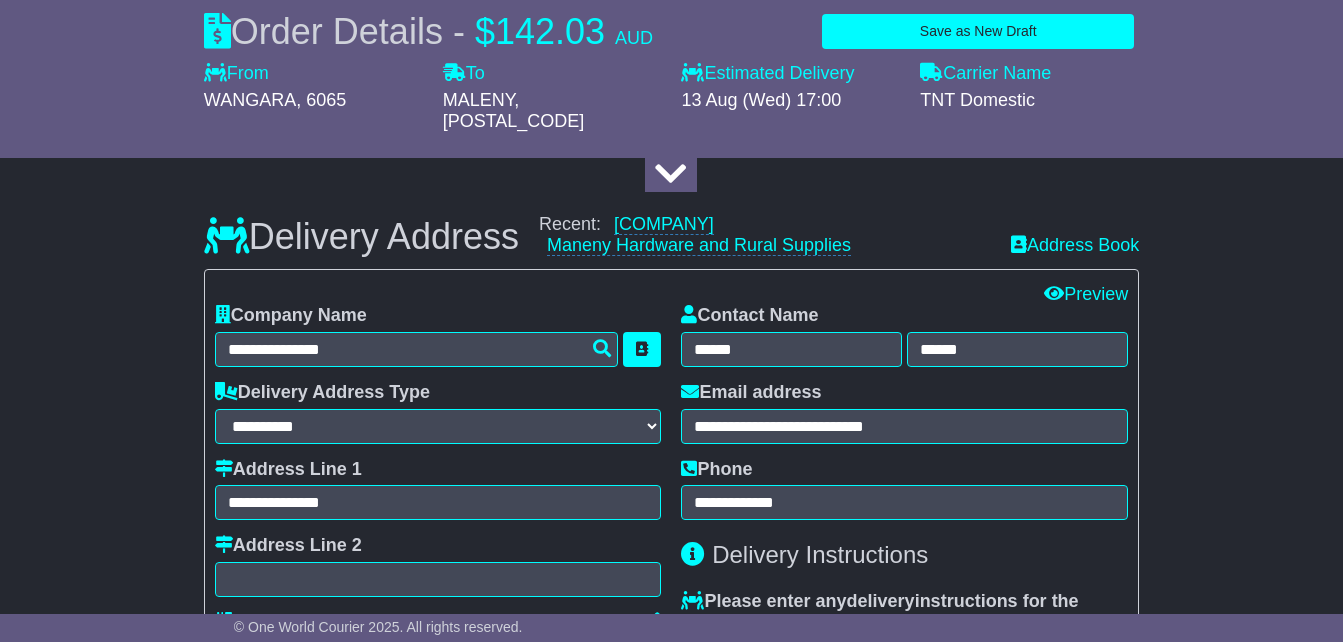 scroll, scrollTop: 1311, scrollLeft: 0, axis: vertical 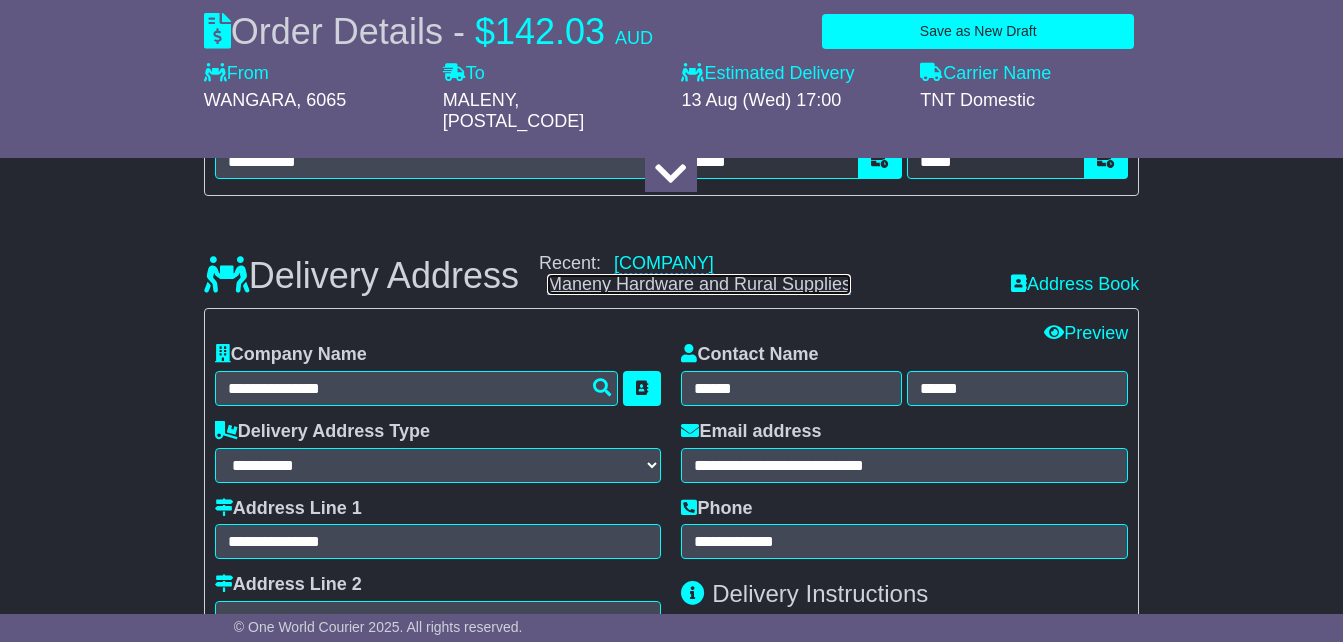 click on "Maneny Hardware and Rural Supplies" at bounding box center [699, 284] 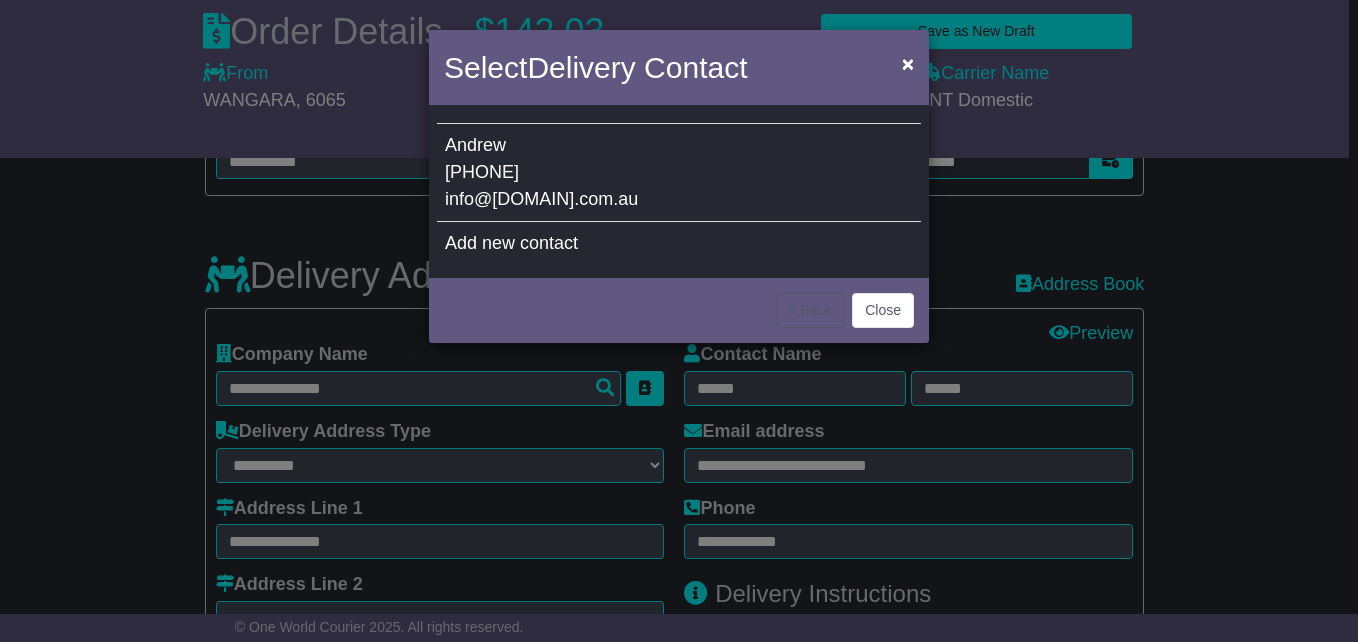 click on "info@[DOMAIN].com.au" at bounding box center (541, 199) 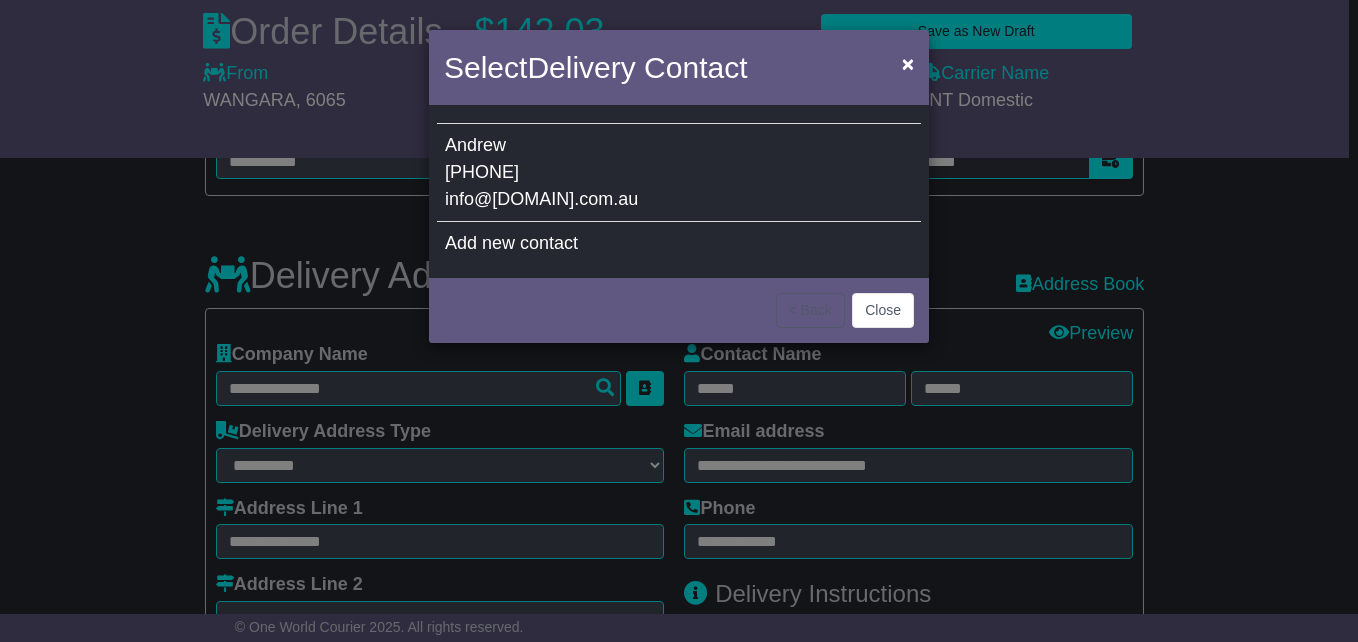 type on "**********" 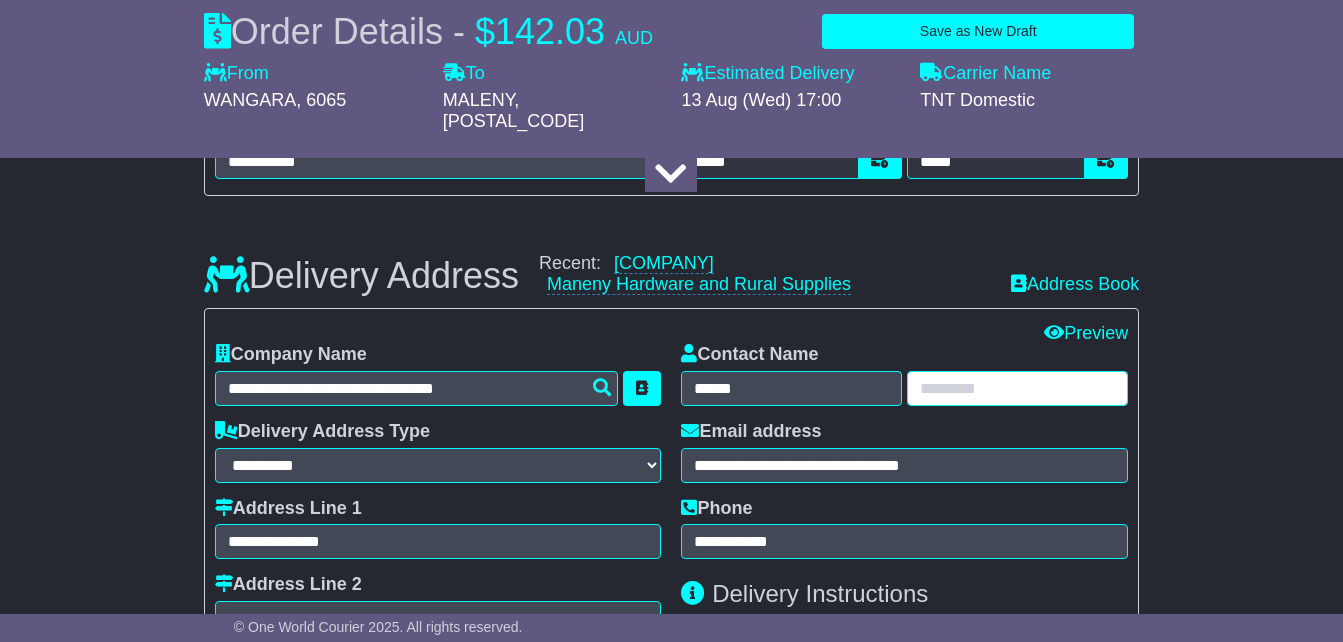 click at bounding box center (1017, 388) 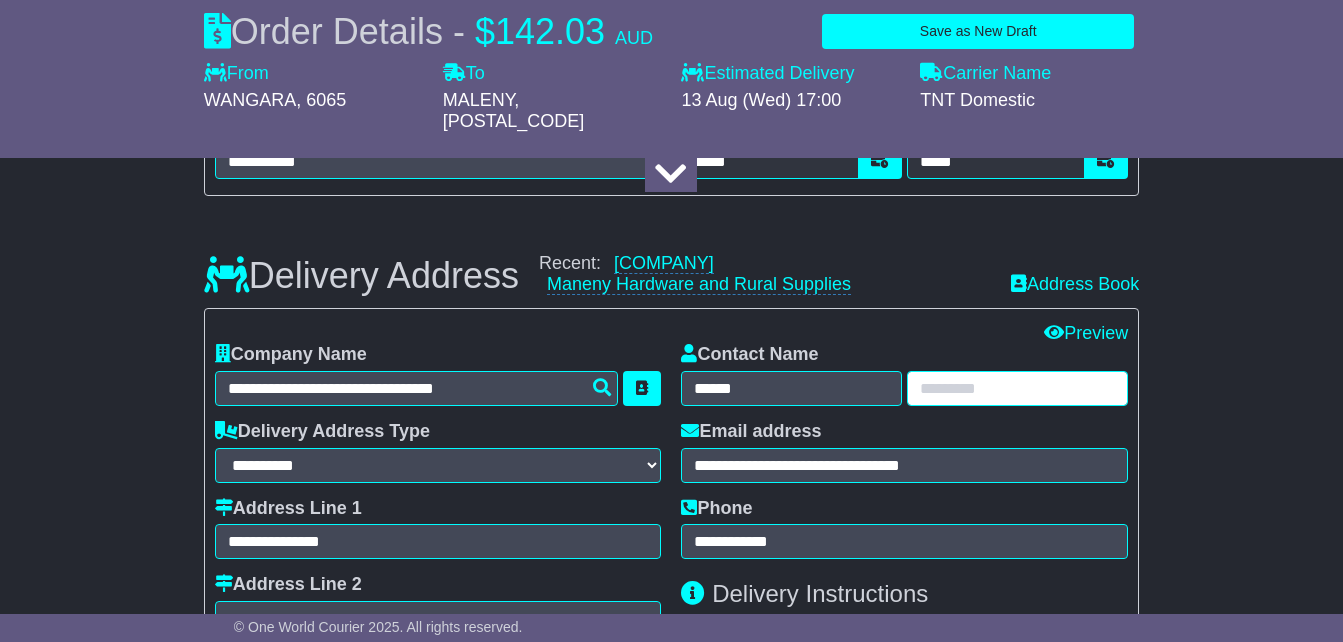 type on "******" 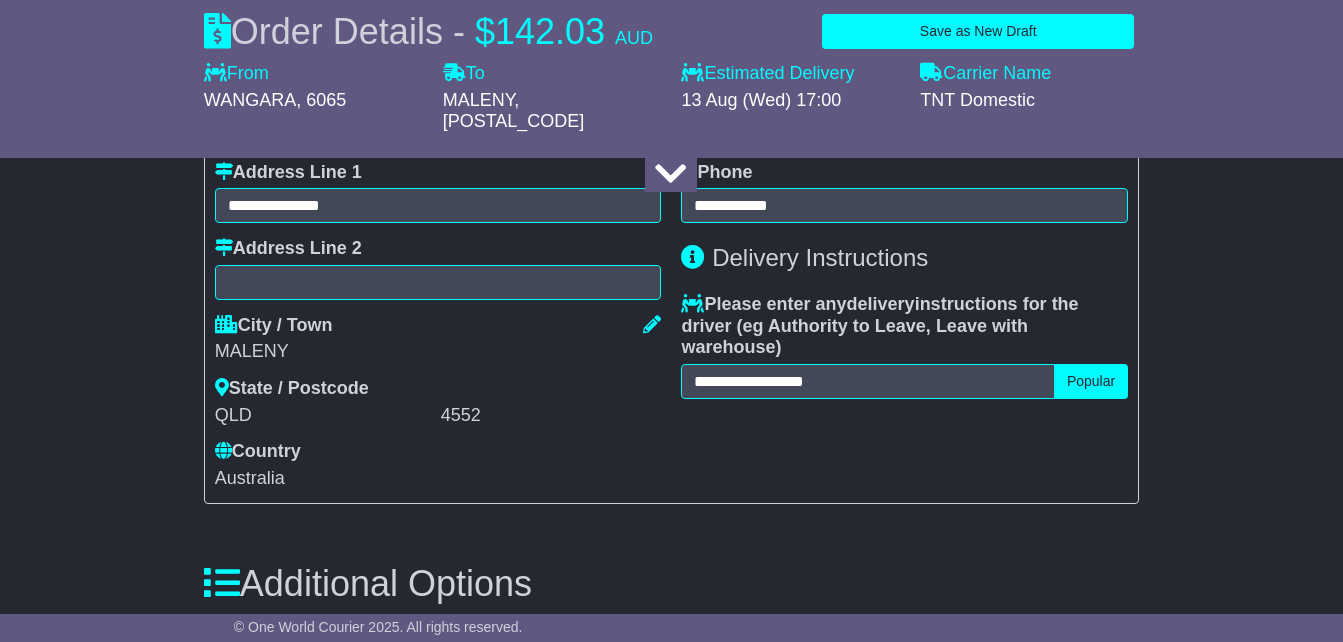 scroll, scrollTop: 1686, scrollLeft: 0, axis: vertical 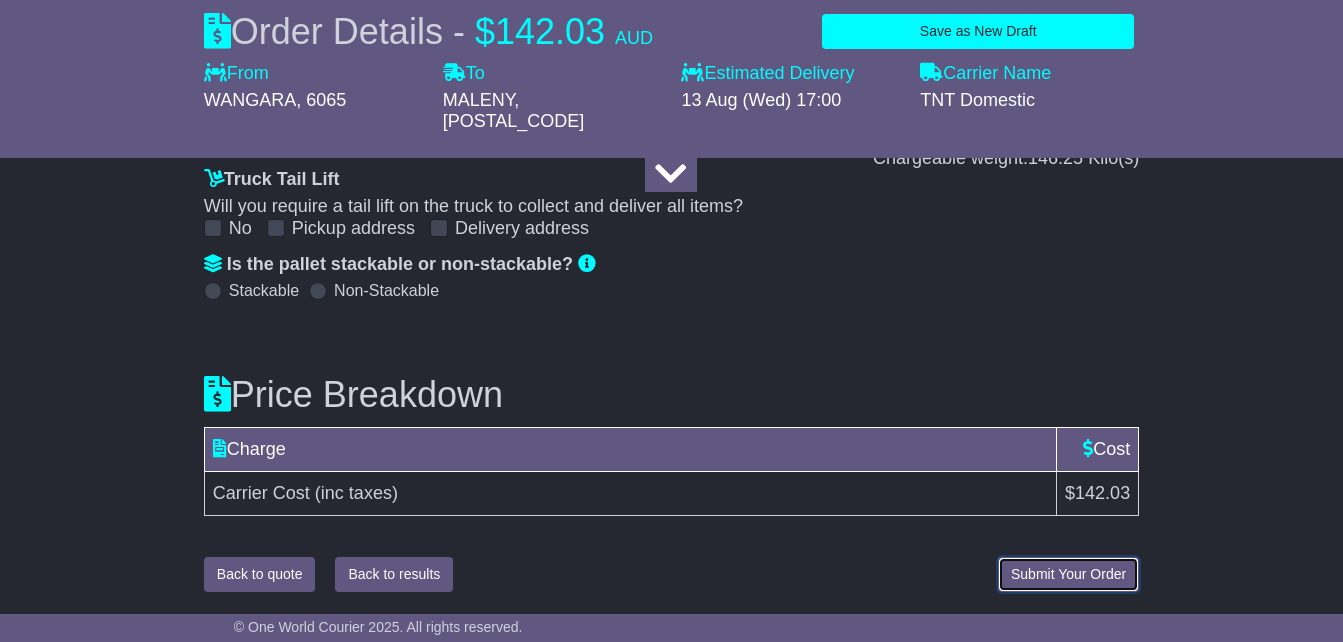 click on "Submit Your Order" at bounding box center [1068, 574] 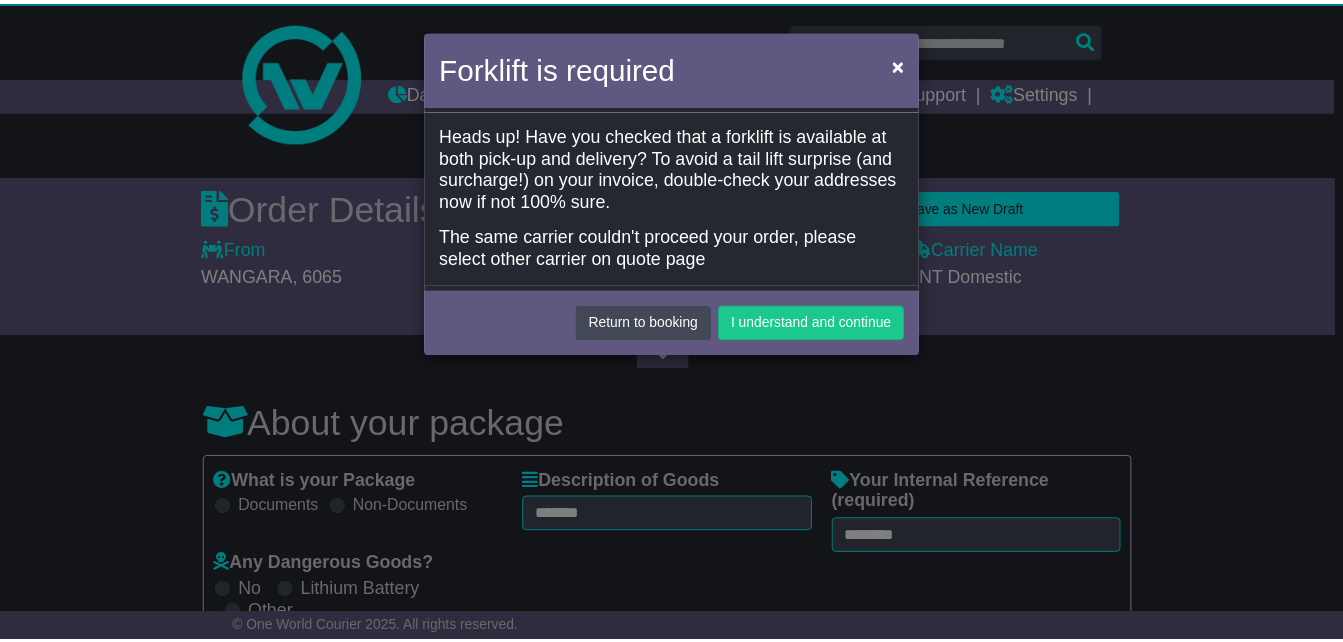 scroll, scrollTop: 0, scrollLeft: 0, axis: both 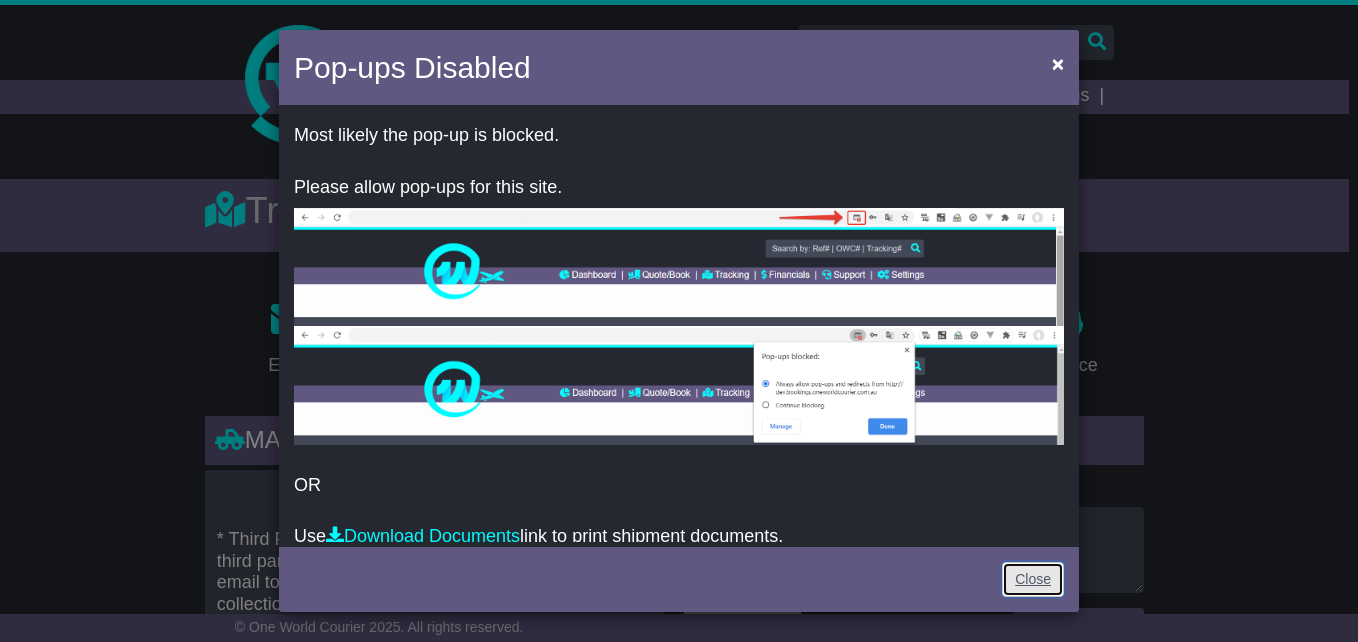 click on "Close" at bounding box center (1033, 579) 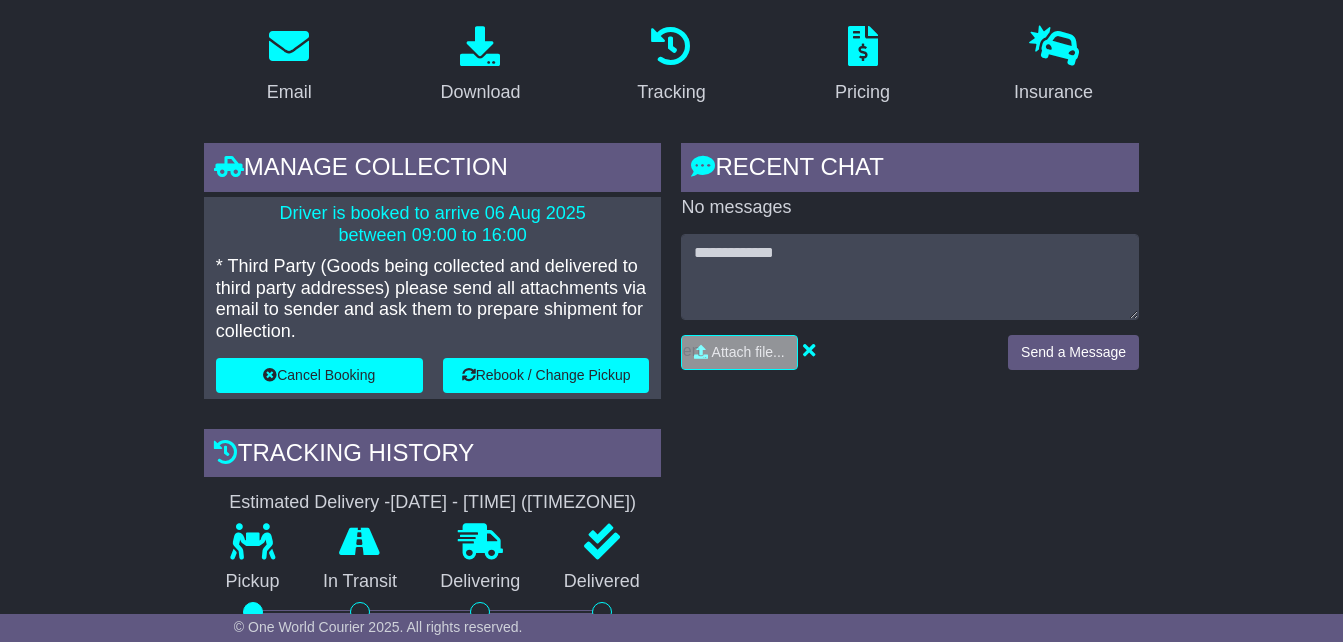 scroll, scrollTop: 277, scrollLeft: 0, axis: vertical 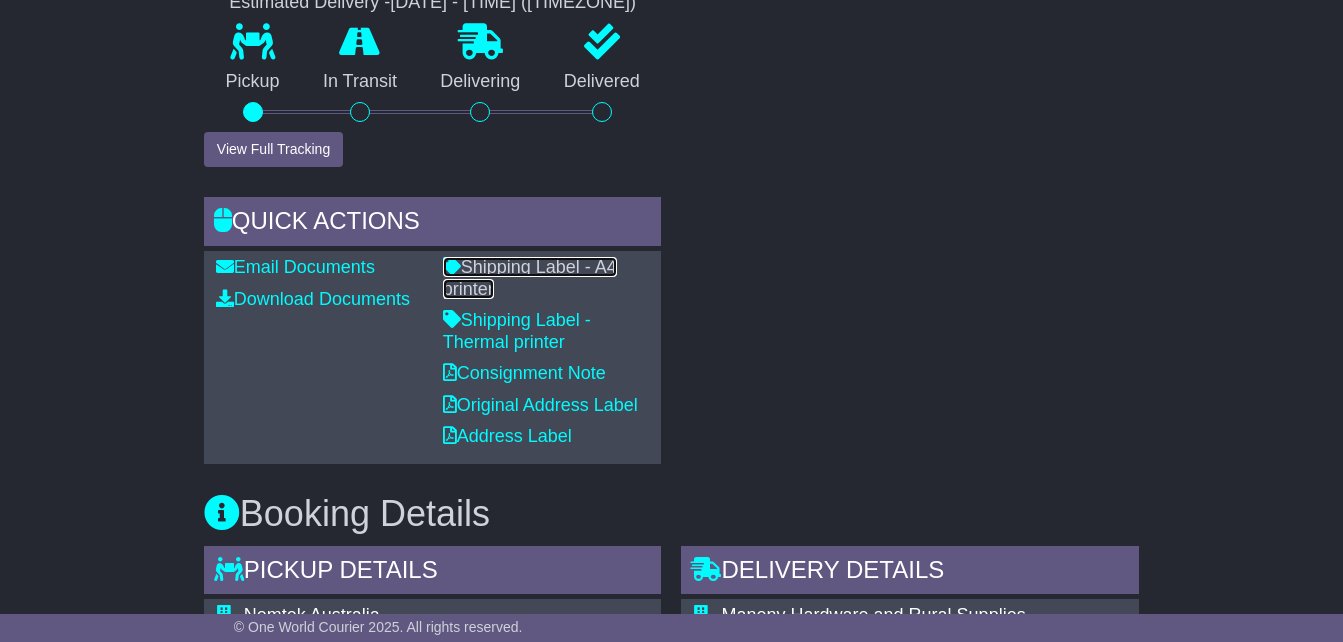 click on "Shipping Label - A4 printer" at bounding box center (530, 278) 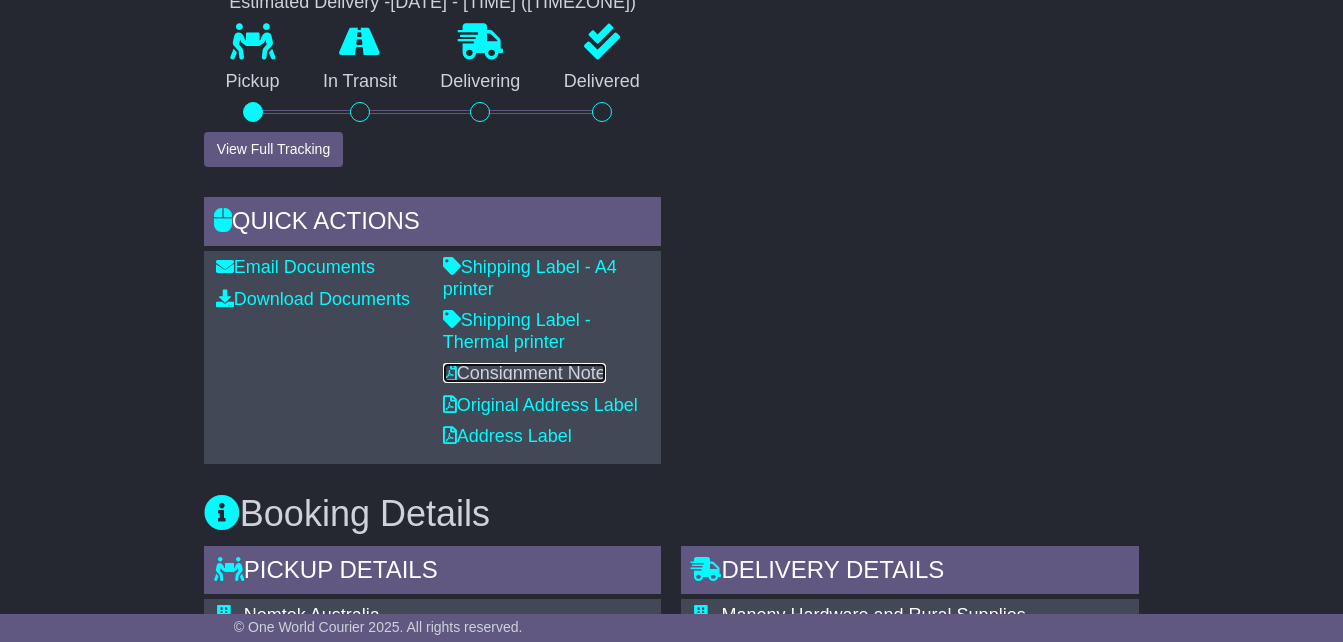 click on "Consignment Note" at bounding box center [524, 373] 